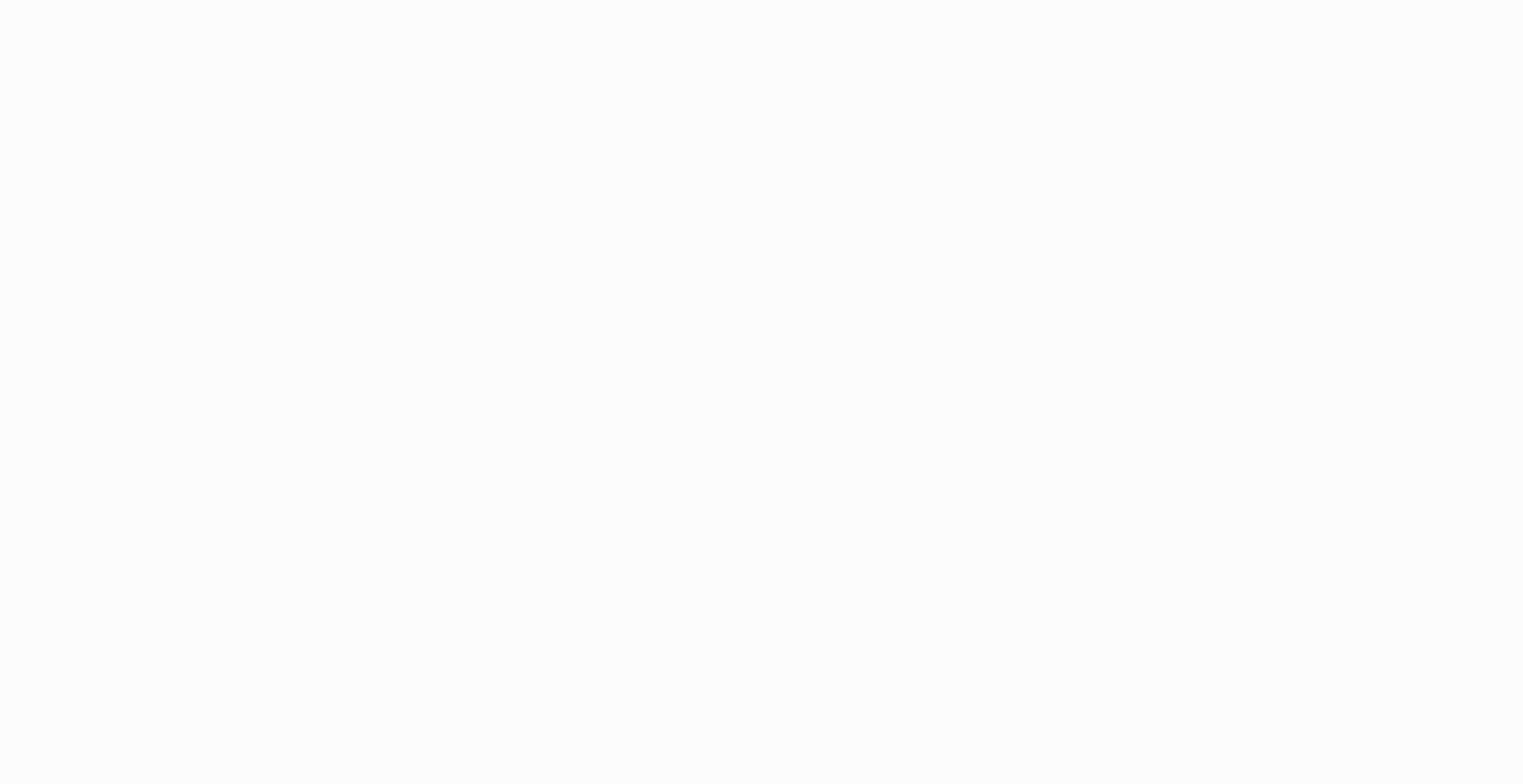scroll, scrollTop: 0, scrollLeft: 0, axis: both 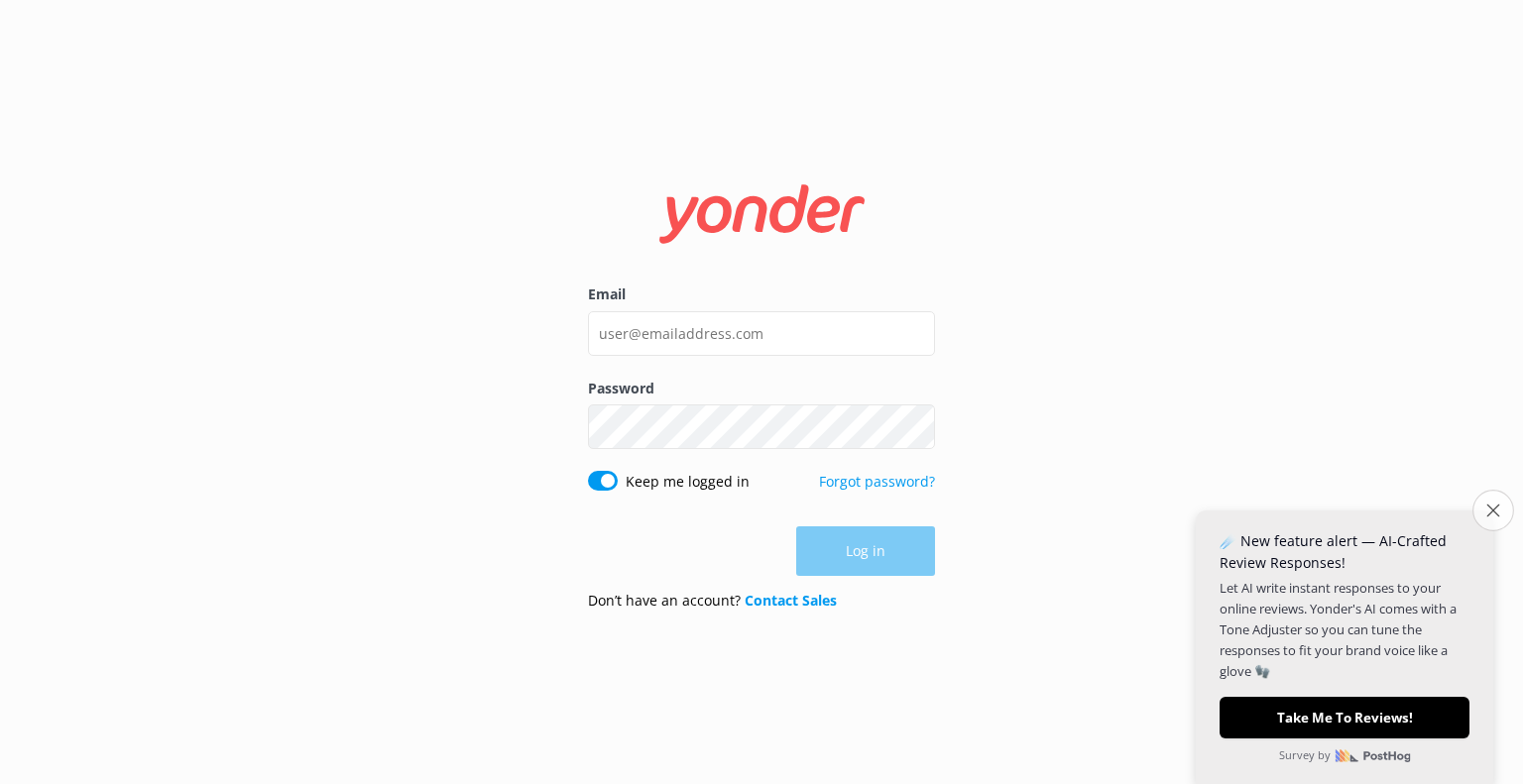 click on "Close survey" 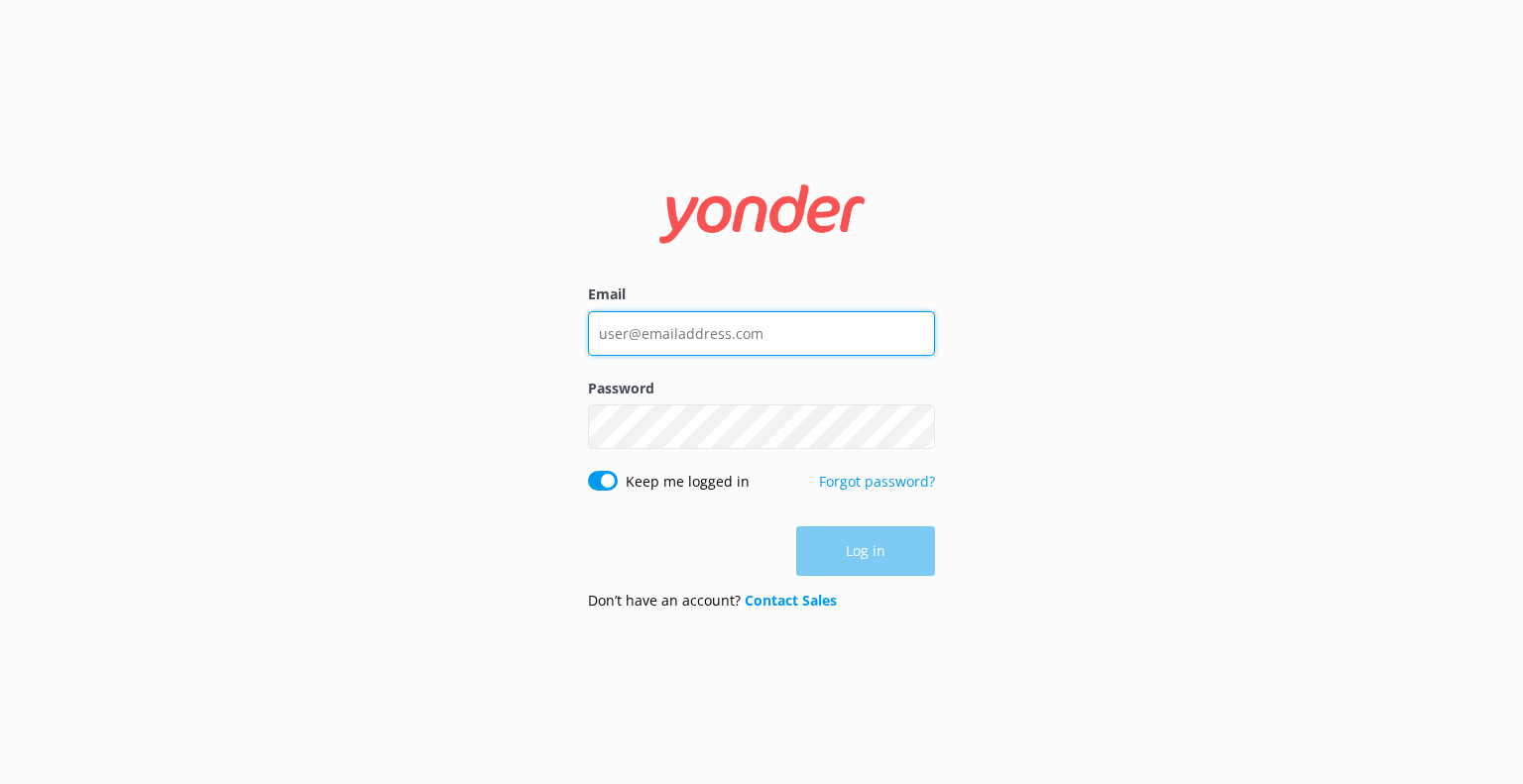 click on "Email" at bounding box center (762, 333) 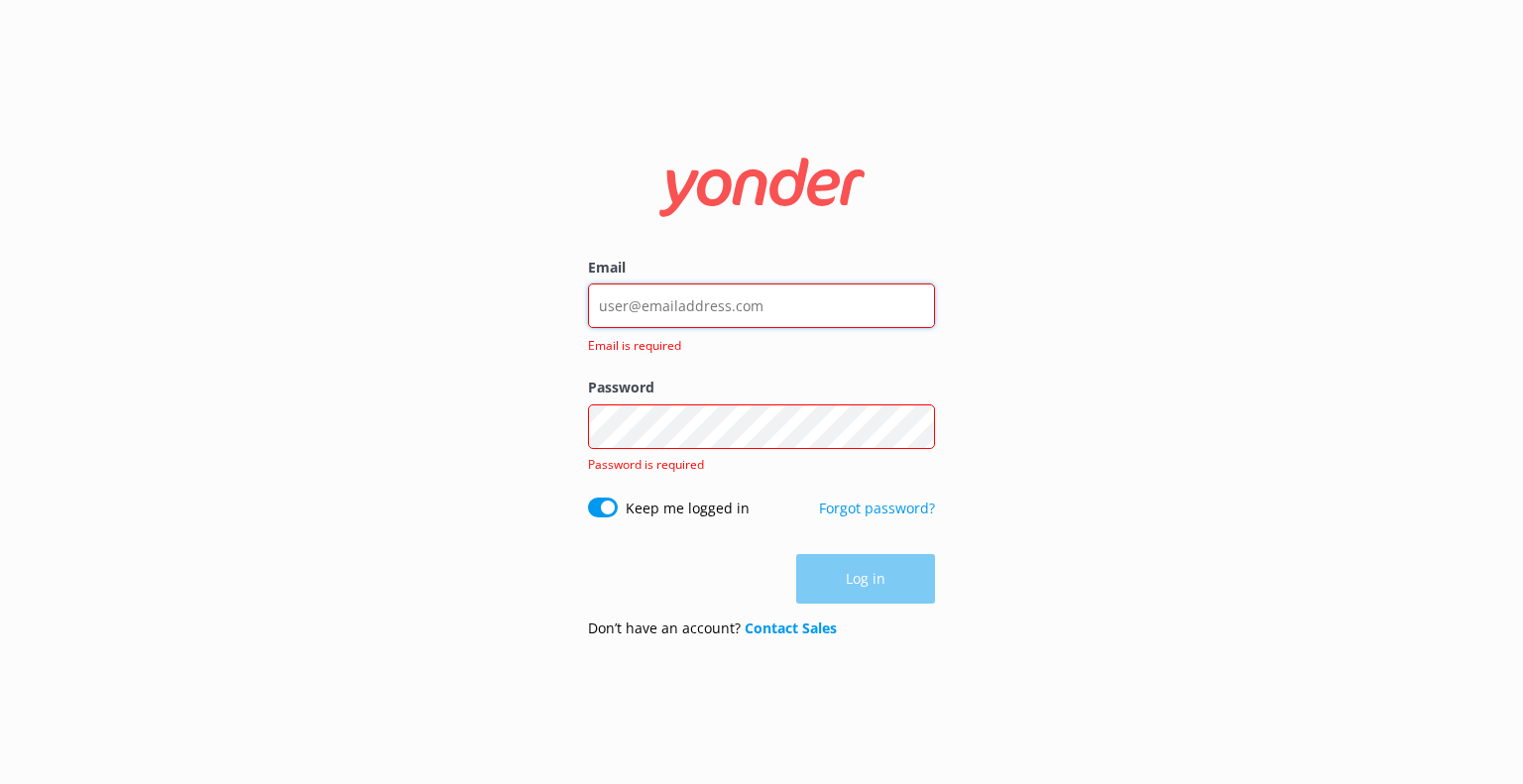 type on "parkandplayllc@gmail.com" 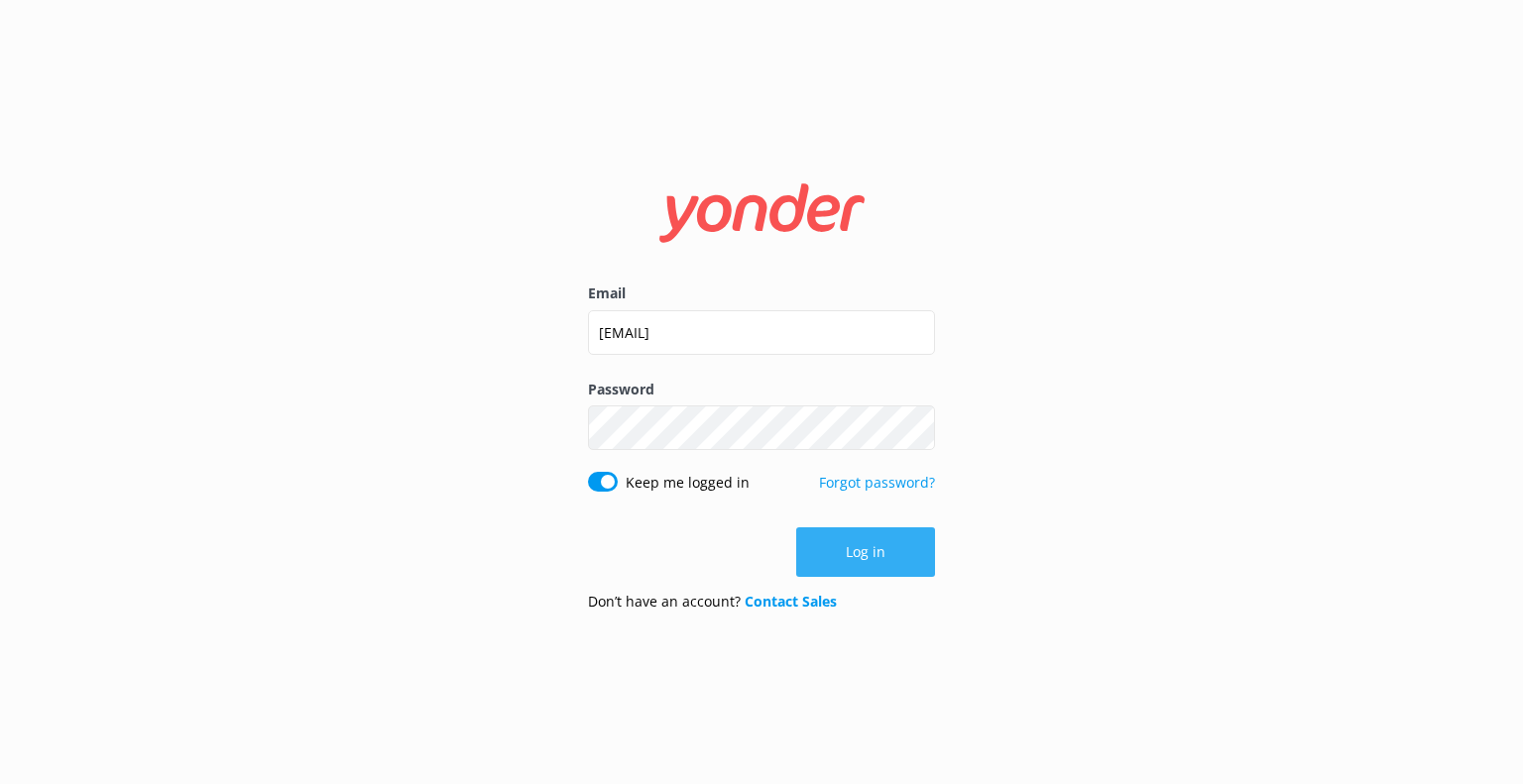 click on "Log in" at bounding box center (866, 552) 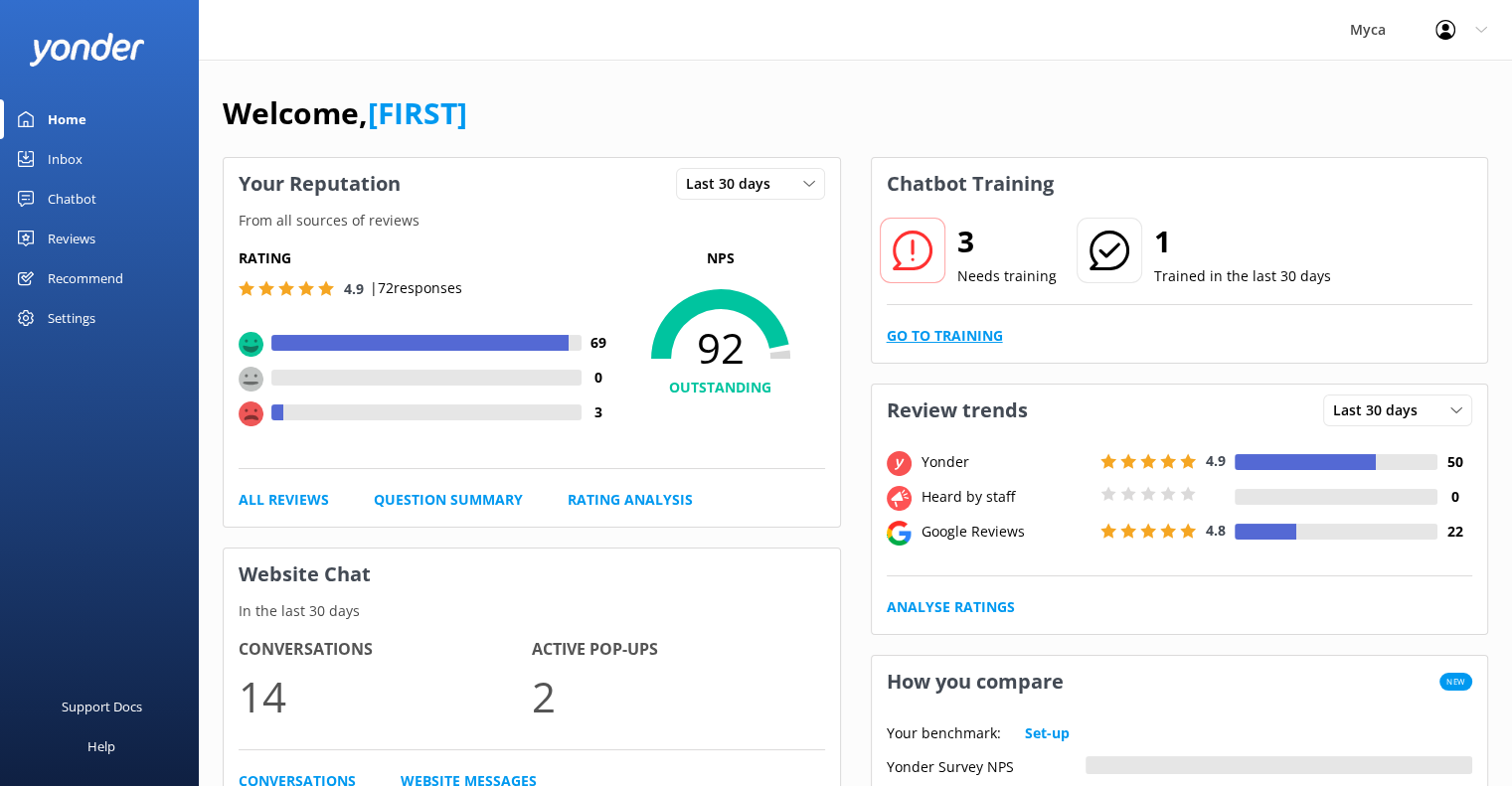 click on "Go to Training" at bounding box center [944, 336] 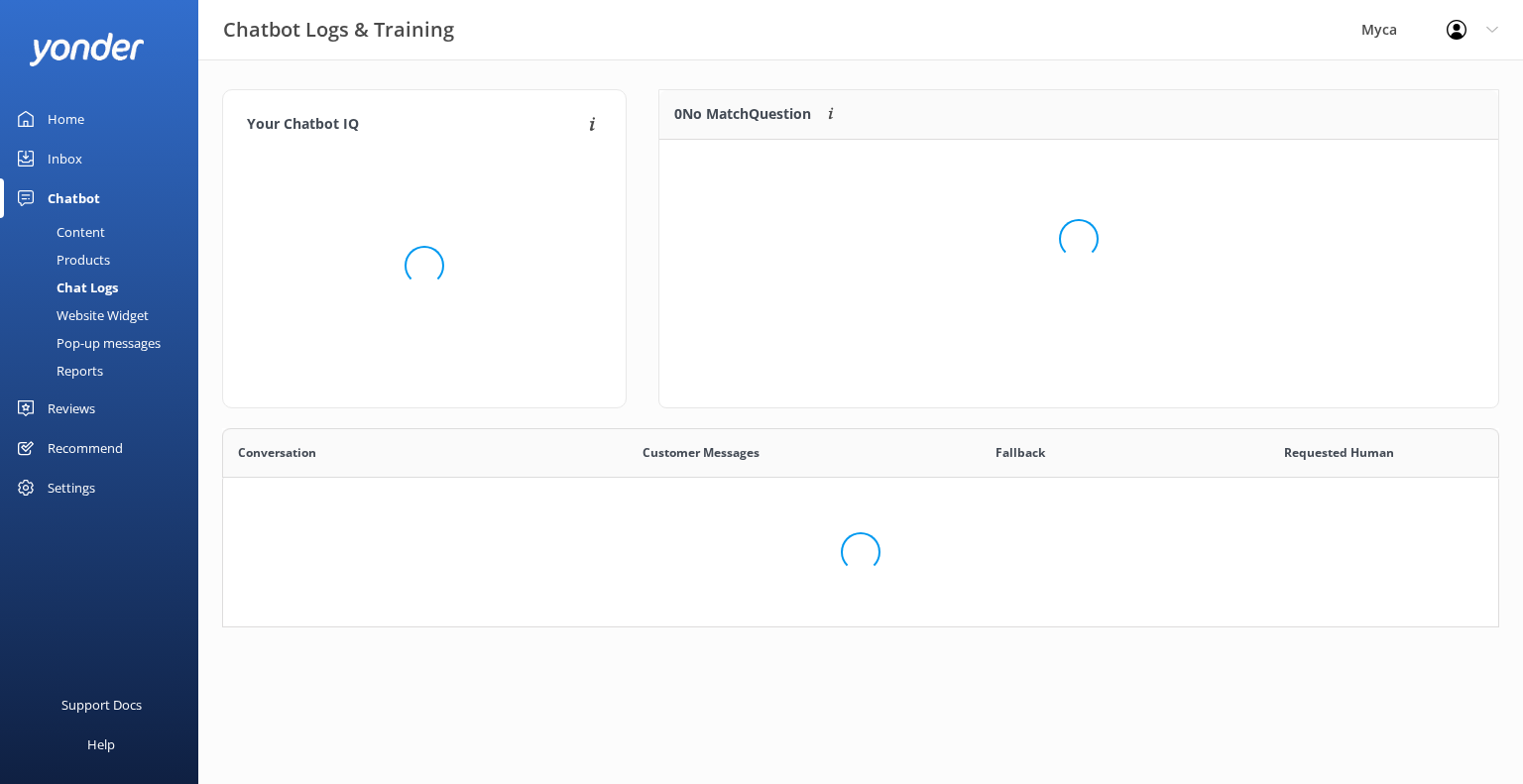scroll, scrollTop: 16, scrollLeft: 16, axis: both 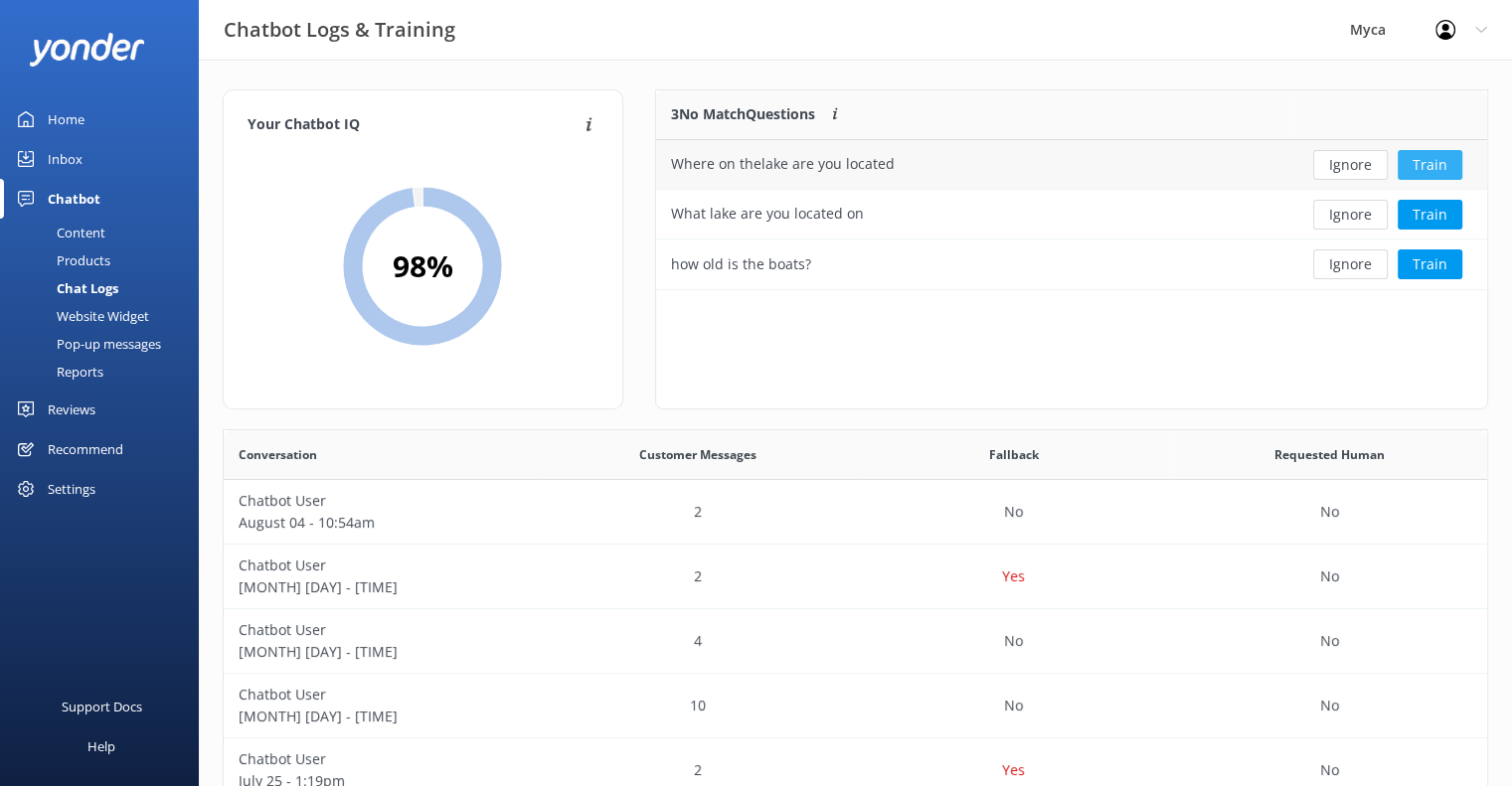 click on "Train" at bounding box center (1429, 165) 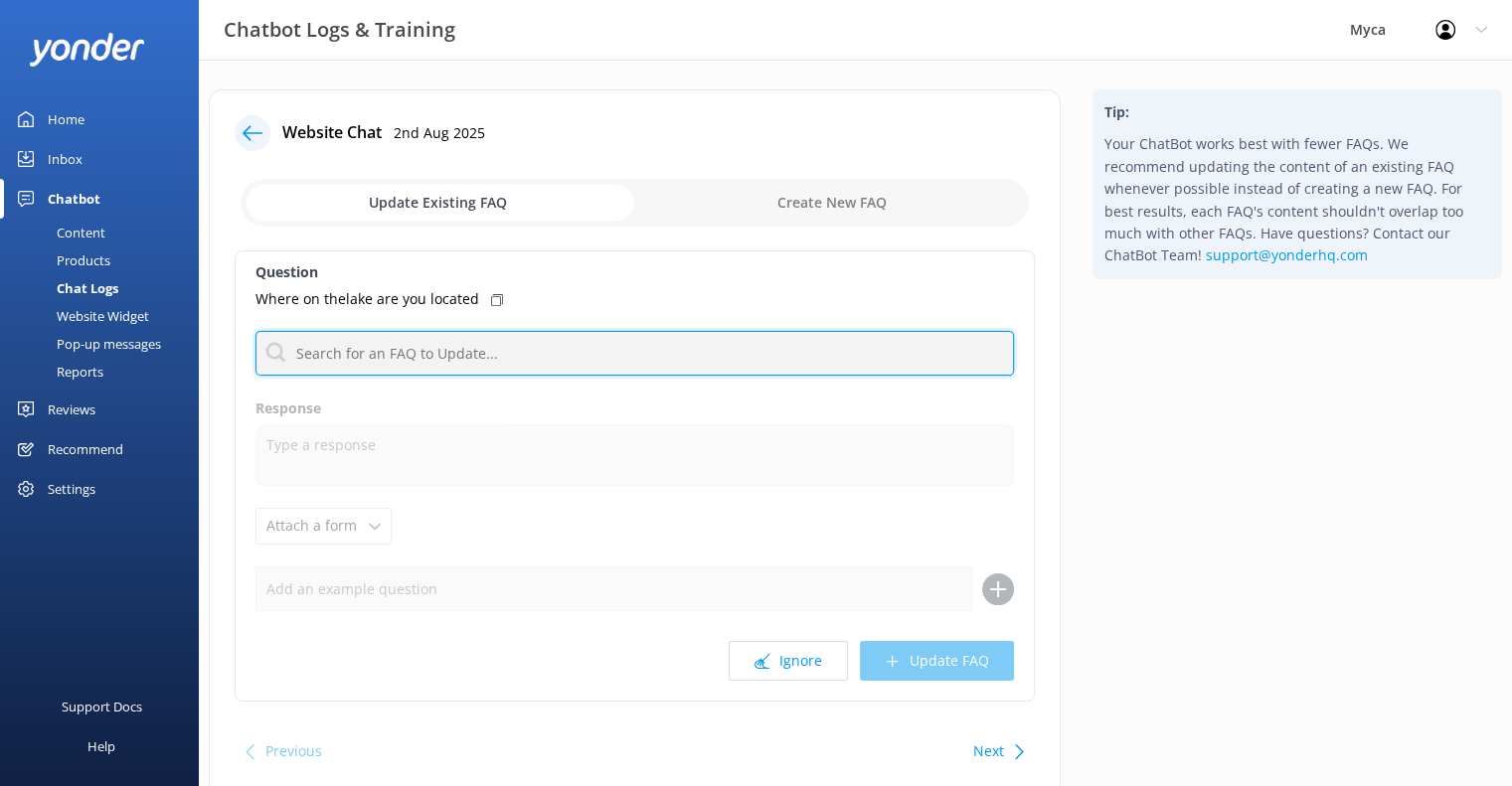 click at bounding box center (634, 353) 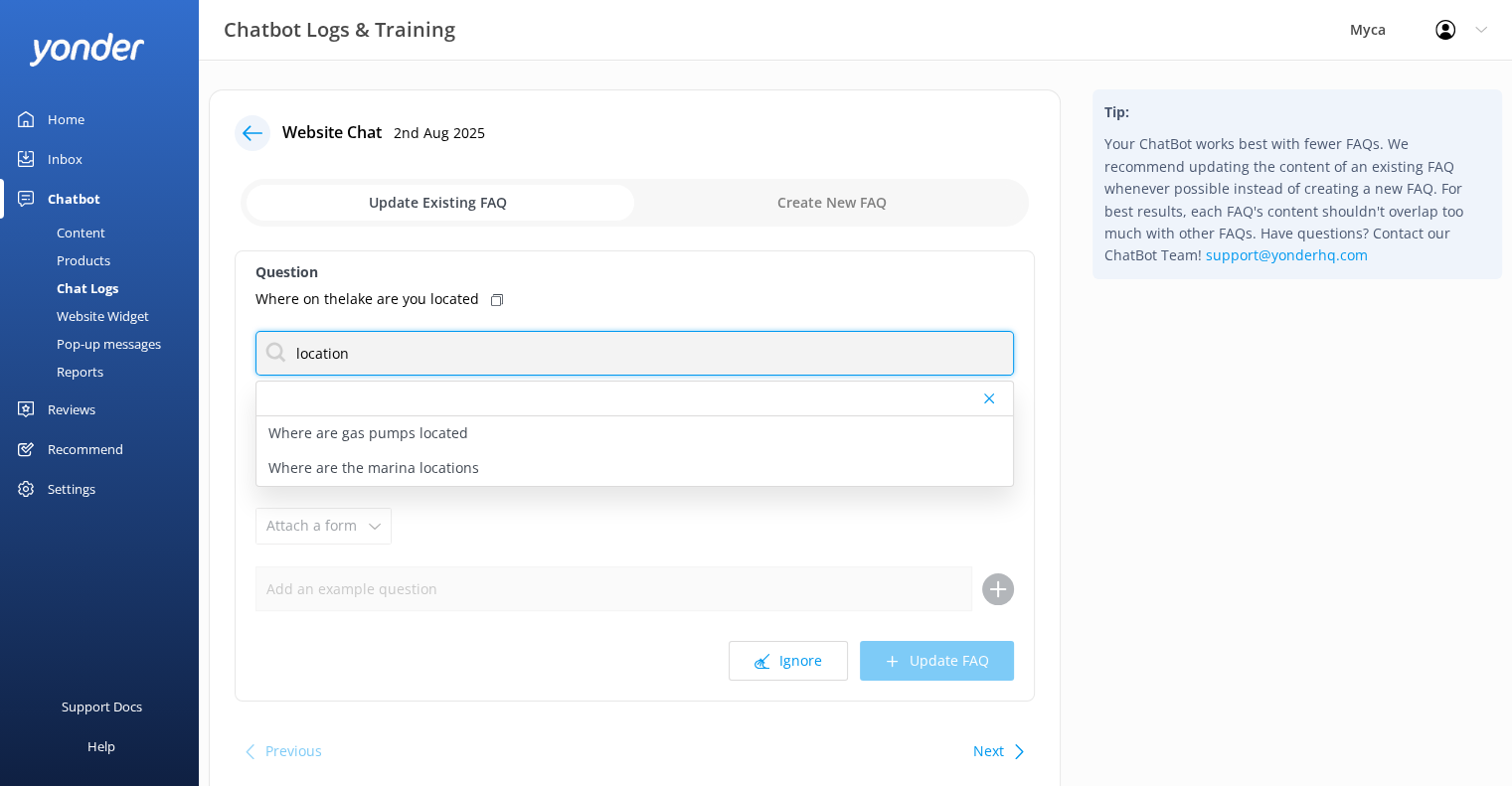click on "location" at bounding box center [634, 353] 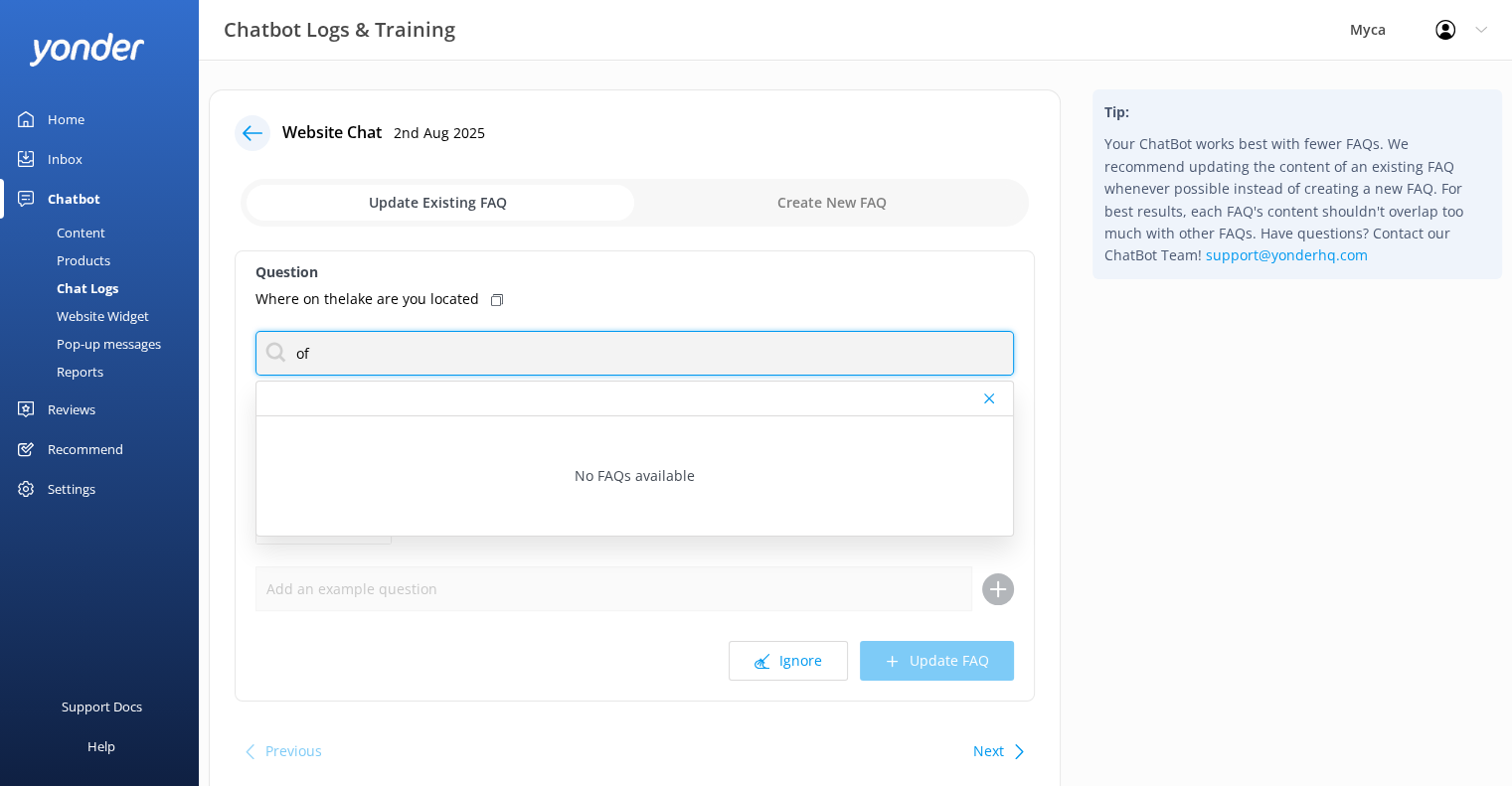 type on "o" 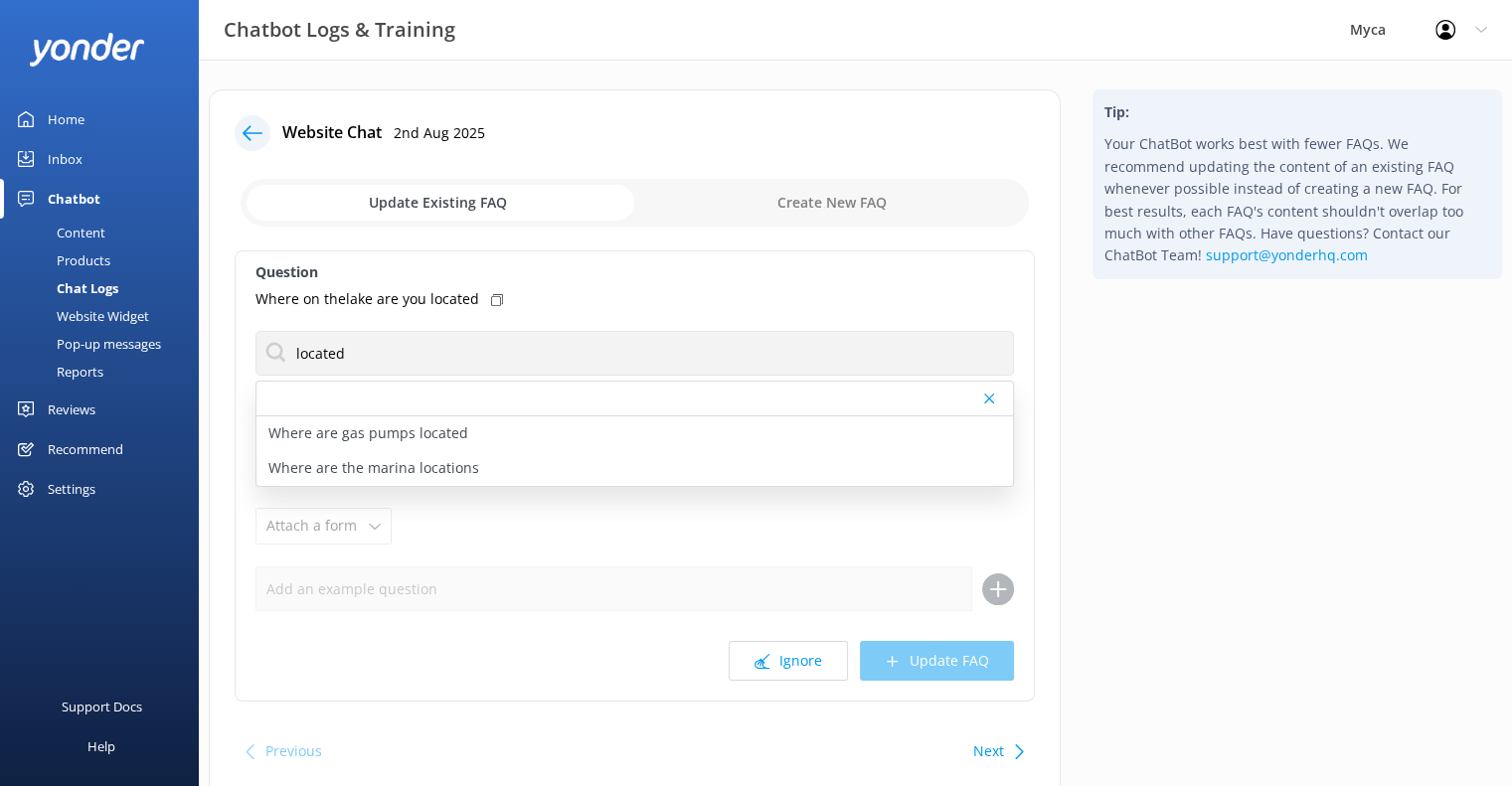 click on "Question Where on thelake are you located located Where are gas pumps located Where are the marina locations Response Attach a form Leave contact details Check availability Ignore Update FAQ" at bounding box center [634, 476] 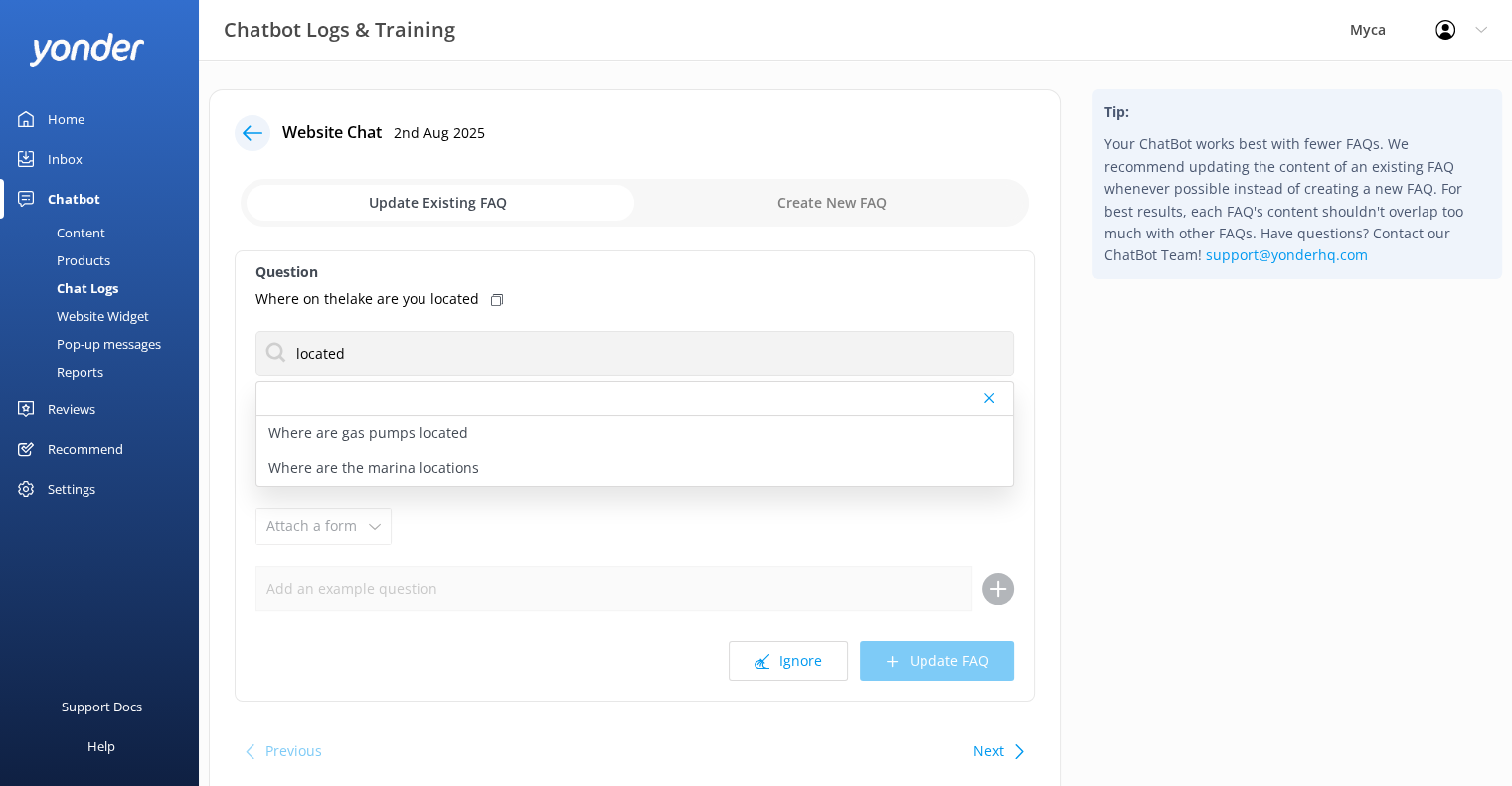 click on "Tip: Your ChatBot works best with fewer FAQs. We recommend updating the content of an existing FAQ whenever possible instead of creating a new FAQ. For best results, each FAQ's content shouldn't overlap too much with other FAQs. Have questions? Contact our ChatBot Team!   support@yonderhq.com" at bounding box center [1297, 455] 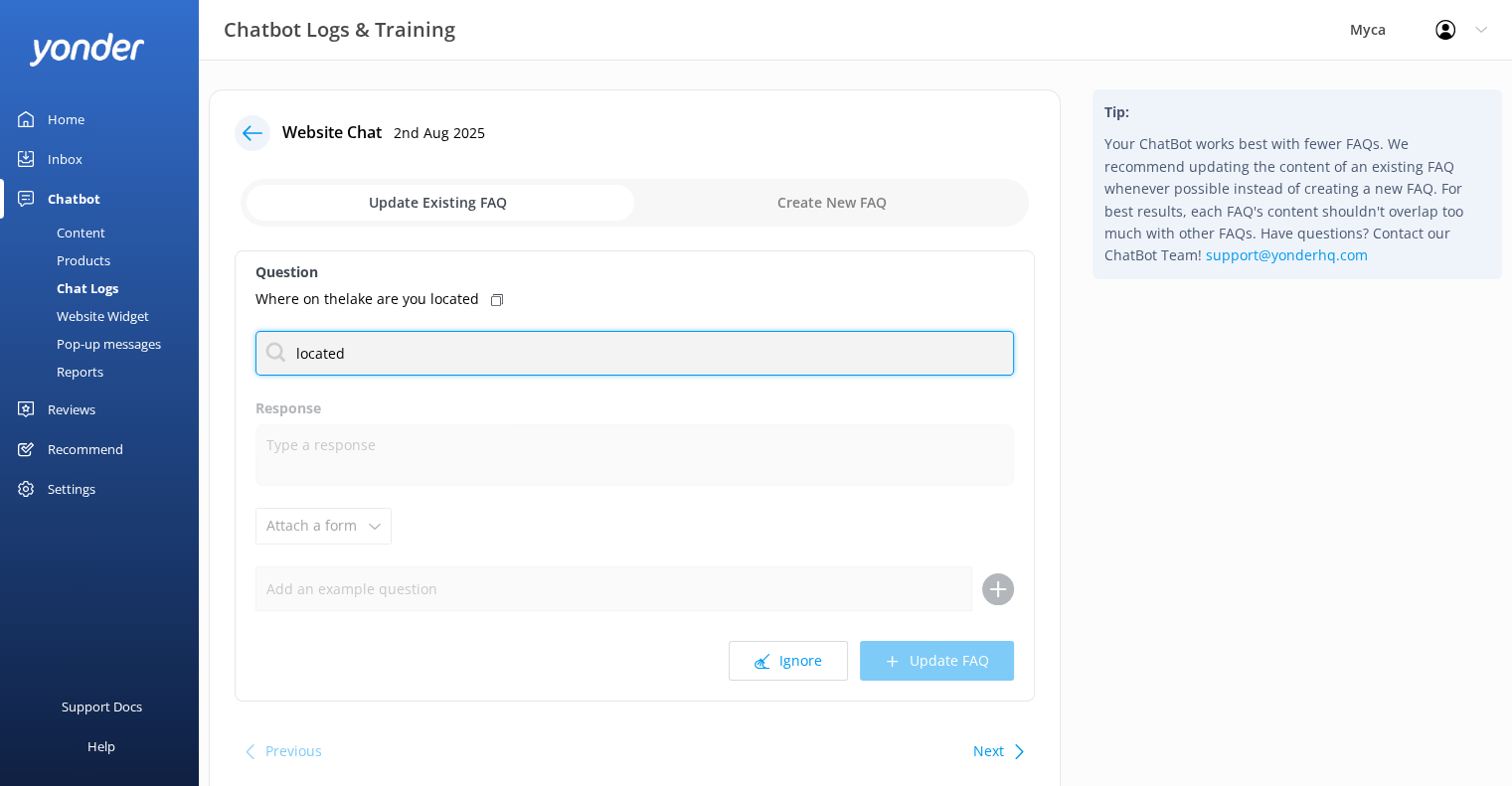 click on "located" at bounding box center [634, 353] 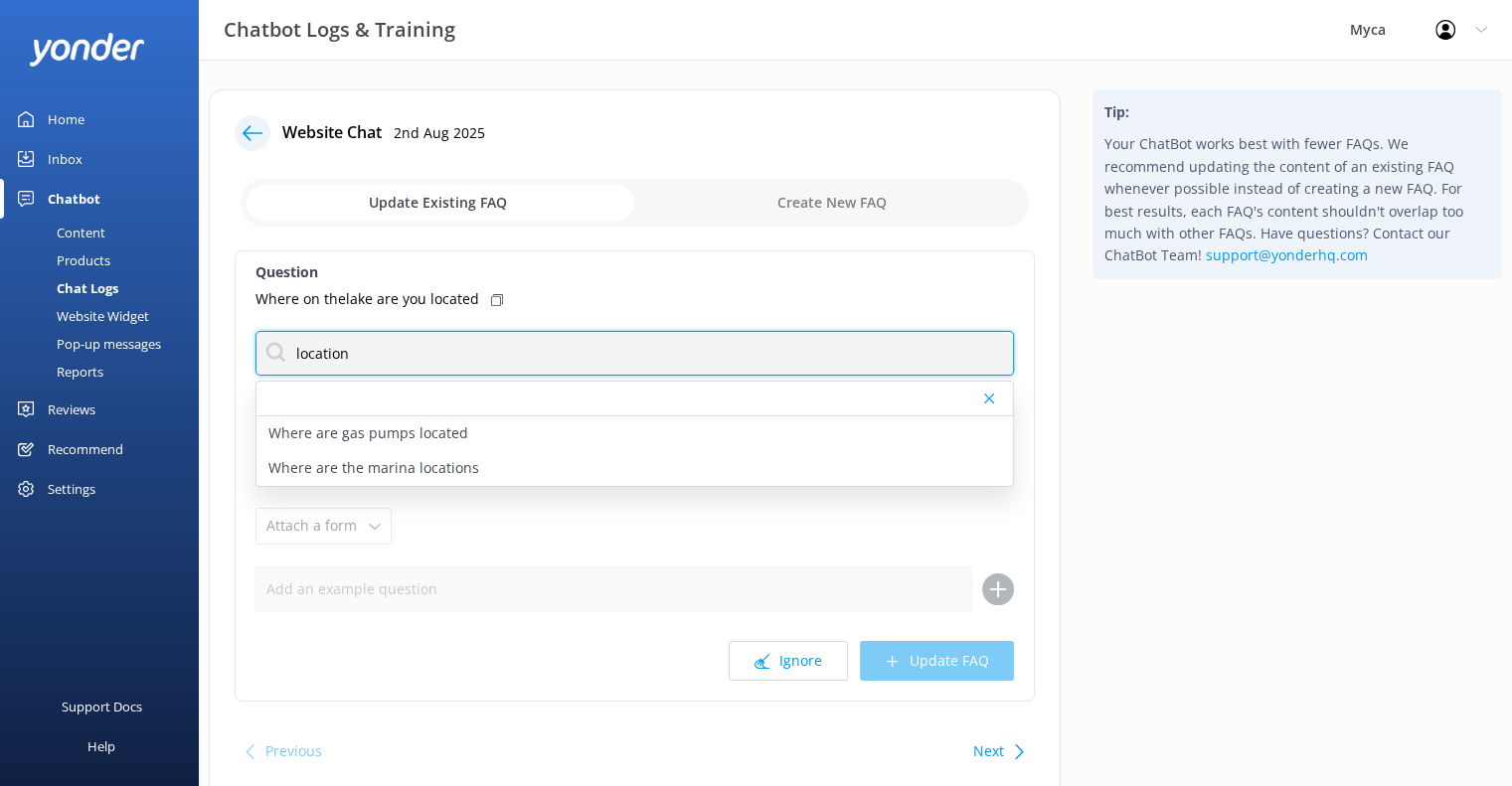 click on "location" at bounding box center (634, 353) 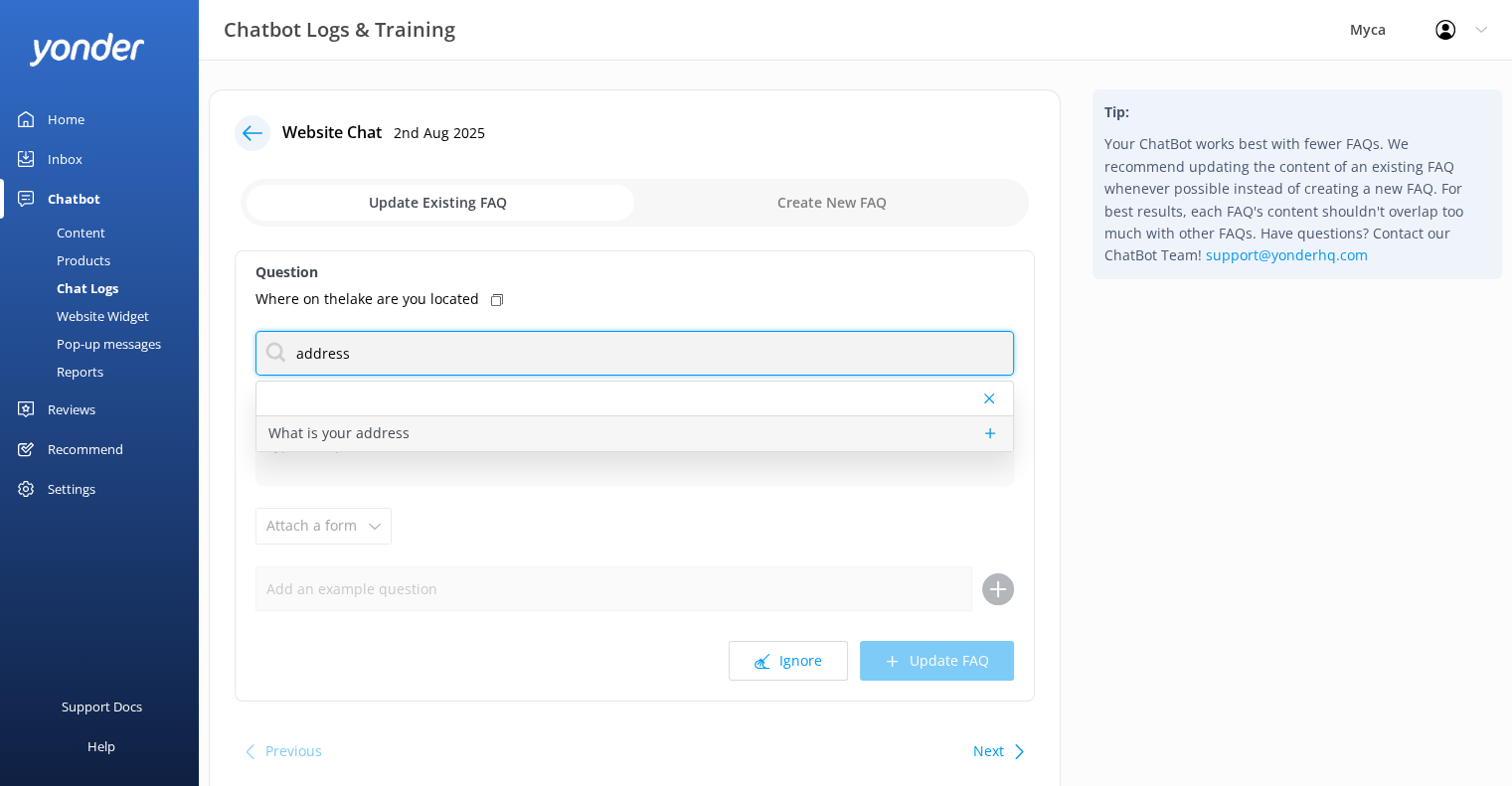 type on "address" 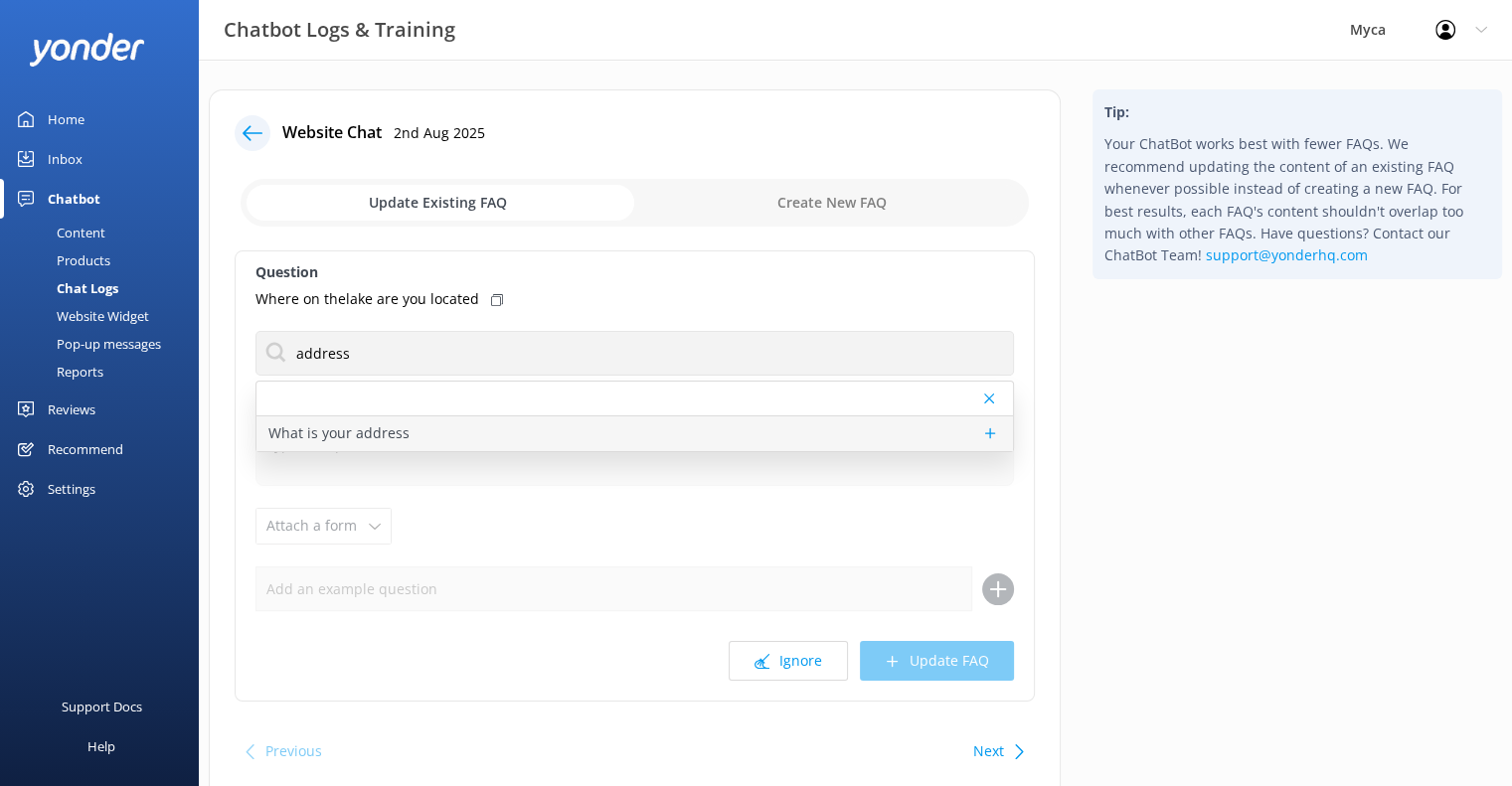 click on "What is your address" at bounding box center [339, 433] 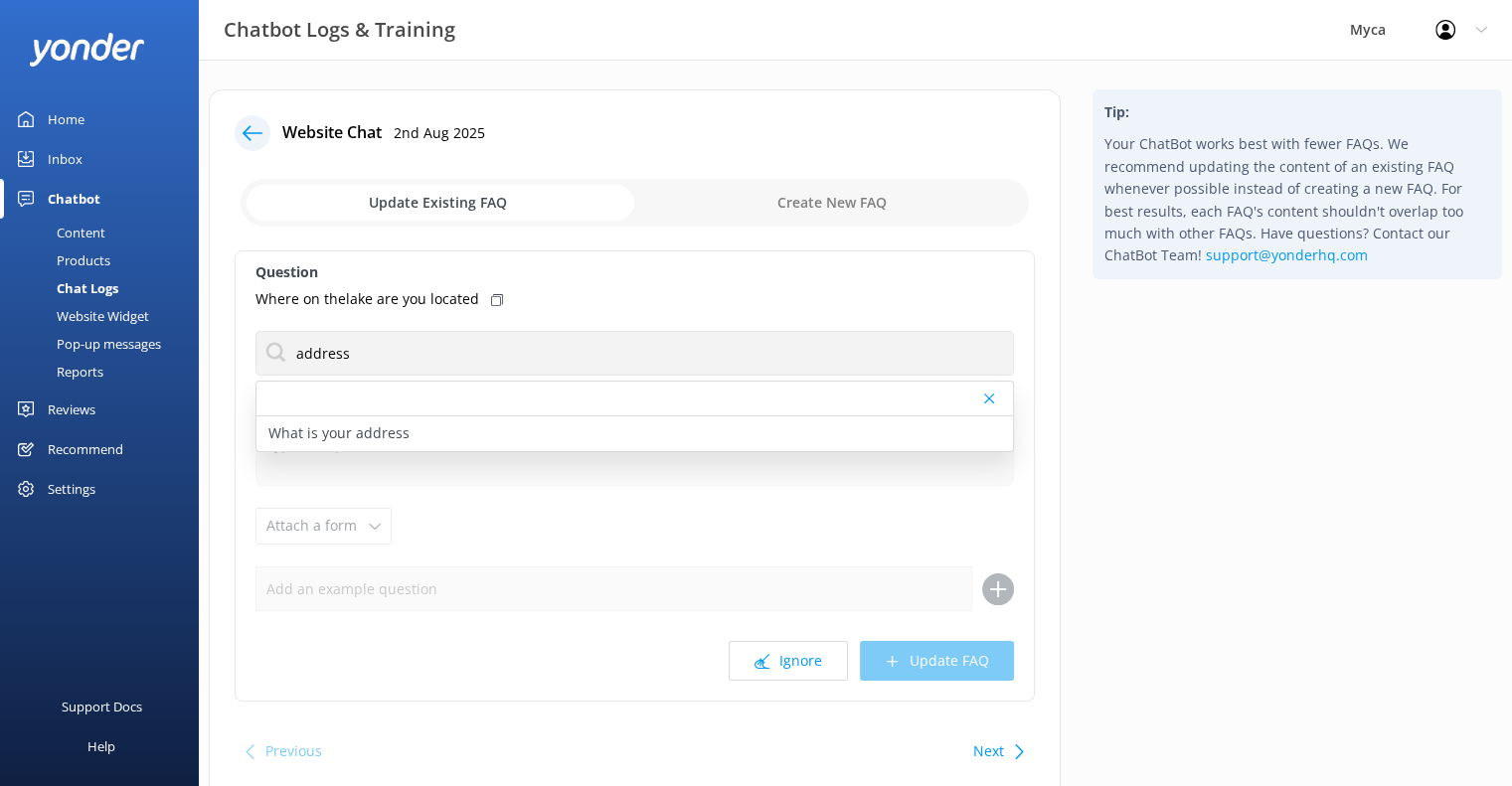 type on "Hi, we don't have a physical office in [CITY] as we are located in [CITY]. We will deliver, launch and prep your boat at the the Public Boat Launch located at [NUMBER] [STREET], [CITY], [STATE]. Parking is available at [LOCATION].
Is there anything else I can help you with?" 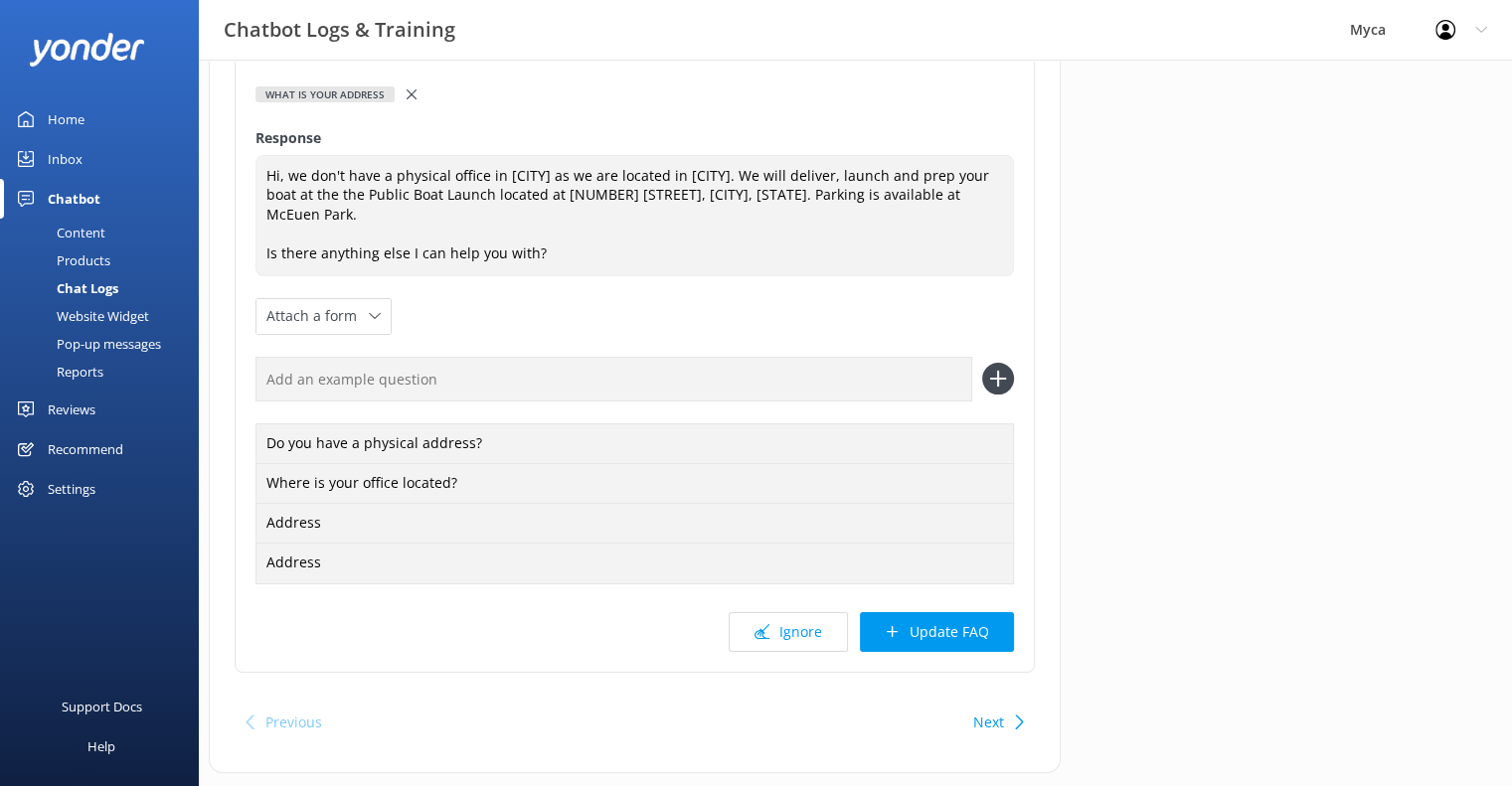 scroll, scrollTop: 248, scrollLeft: 0, axis: vertical 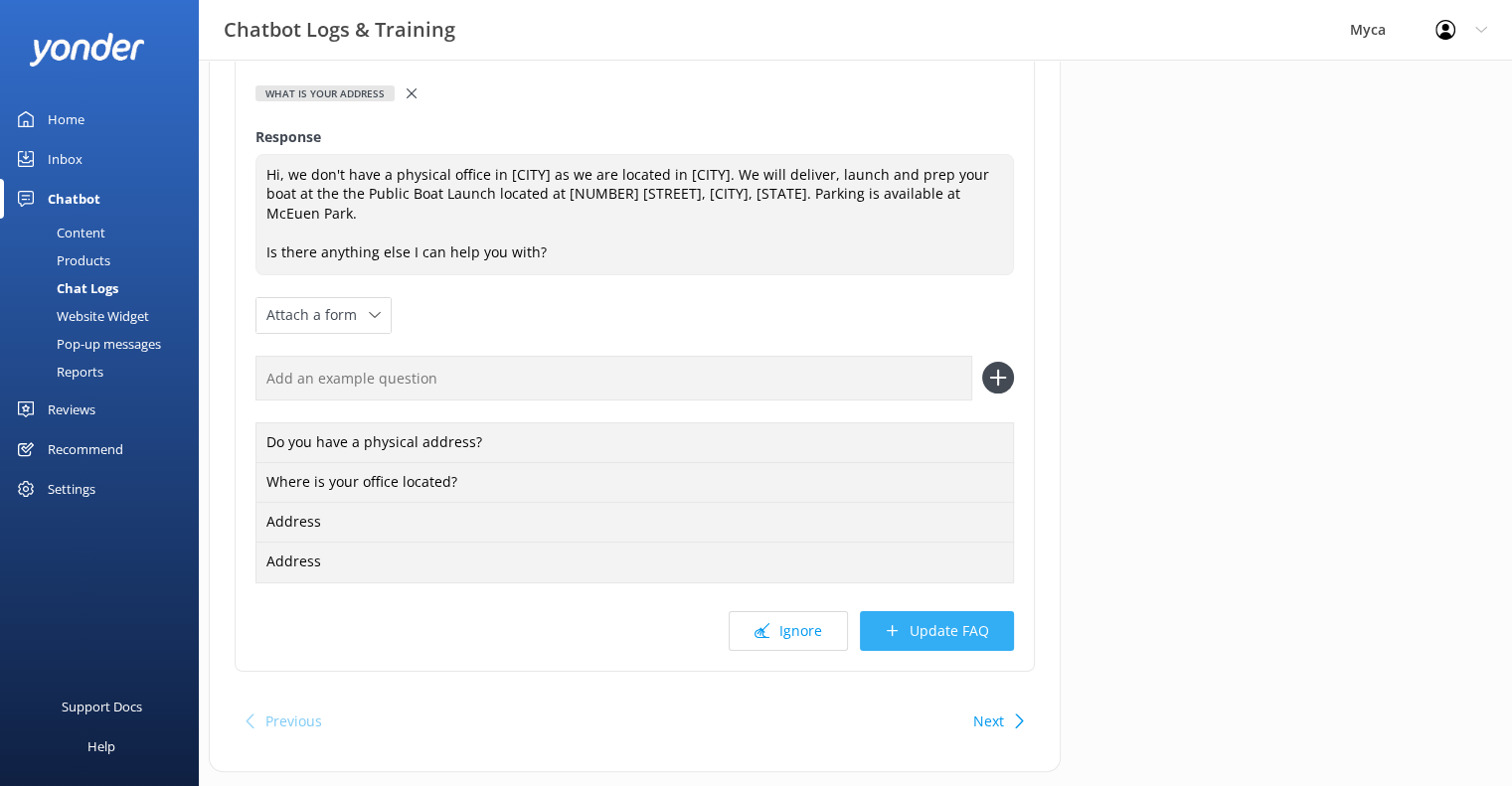 click on "Update FAQ" at bounding box center (936, 631) 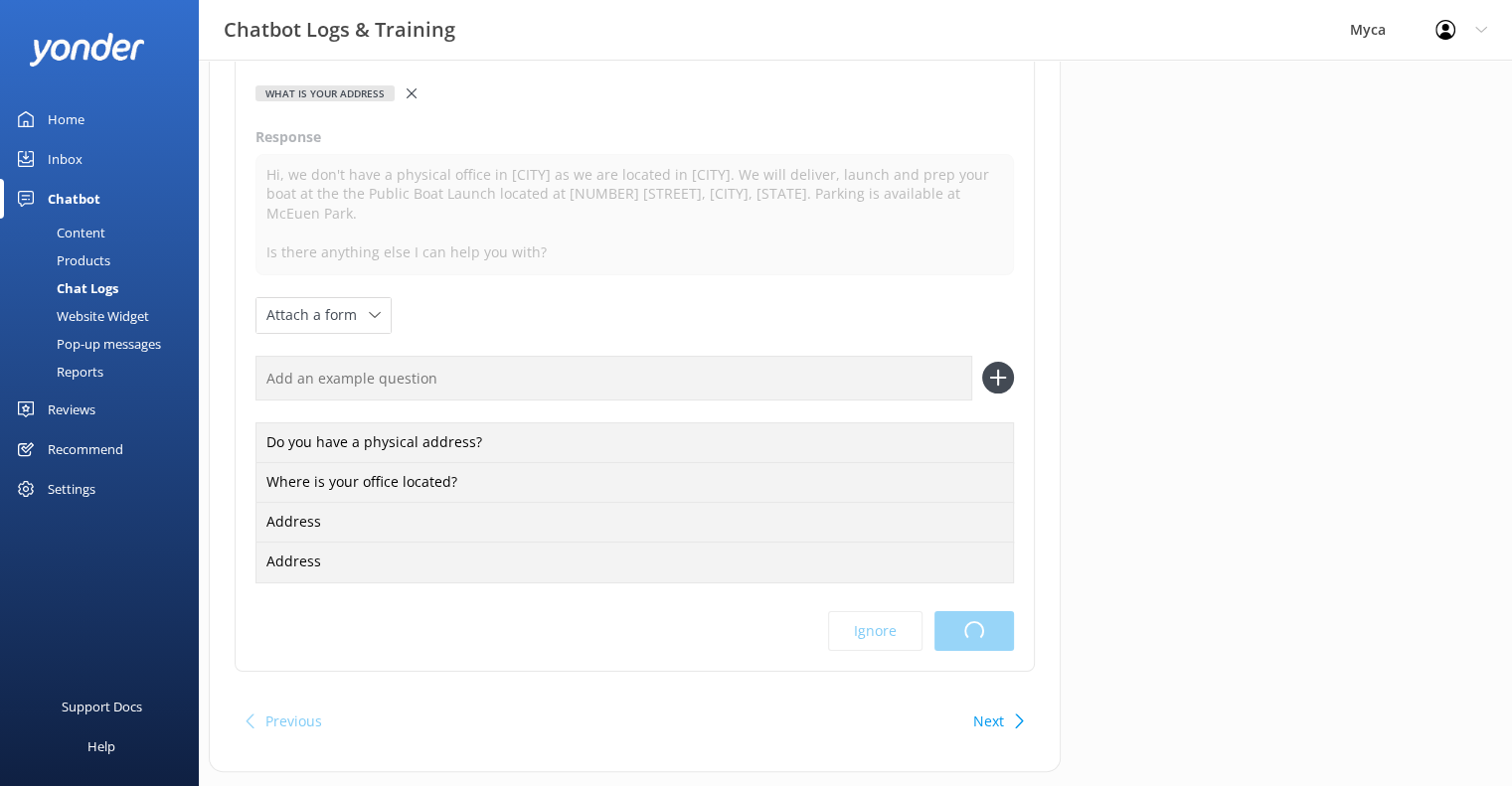 scroll, scrollTop: 0, scrollLeft: 0, axis: both 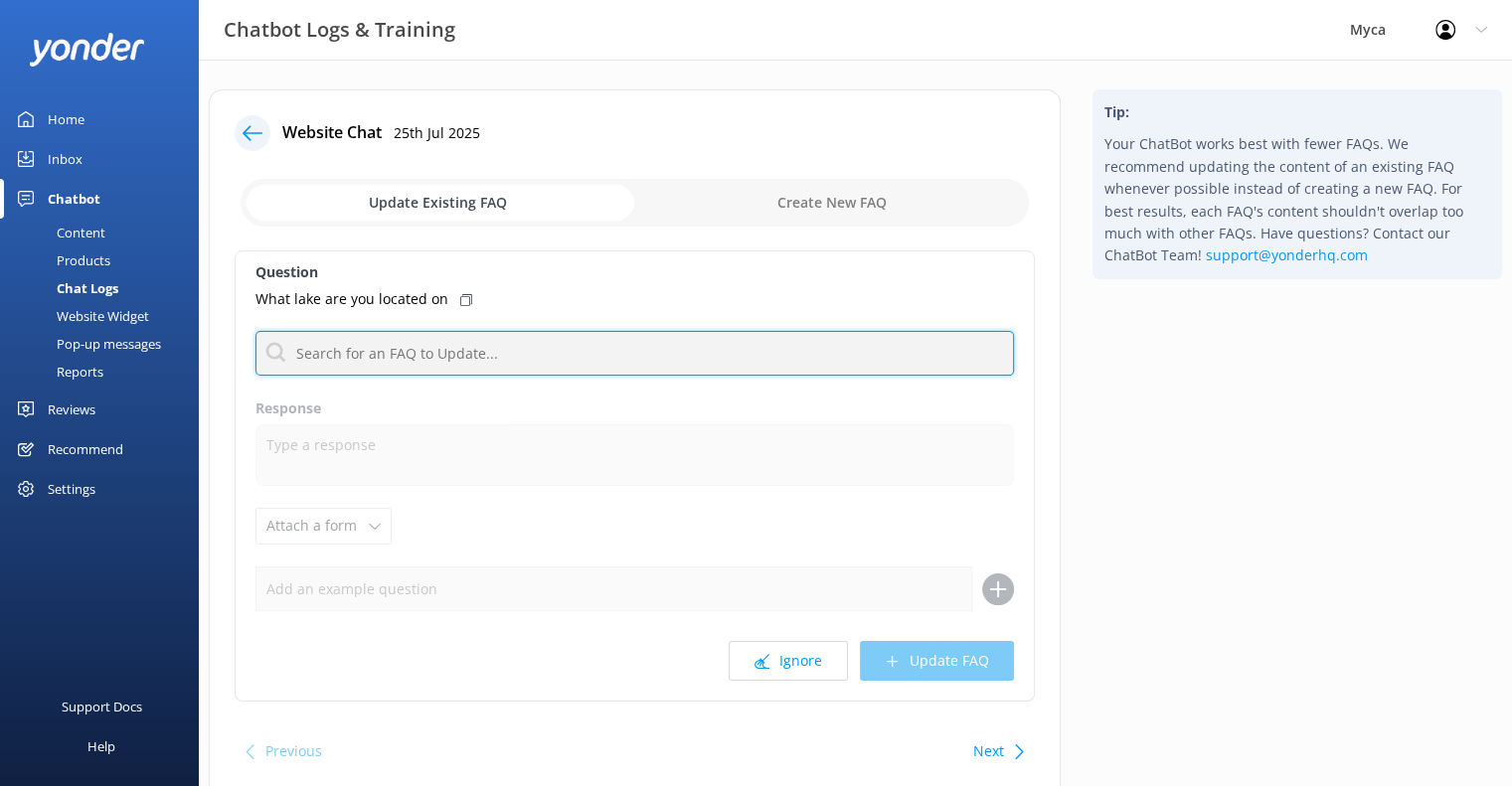 click at bounding box center [634, 353] 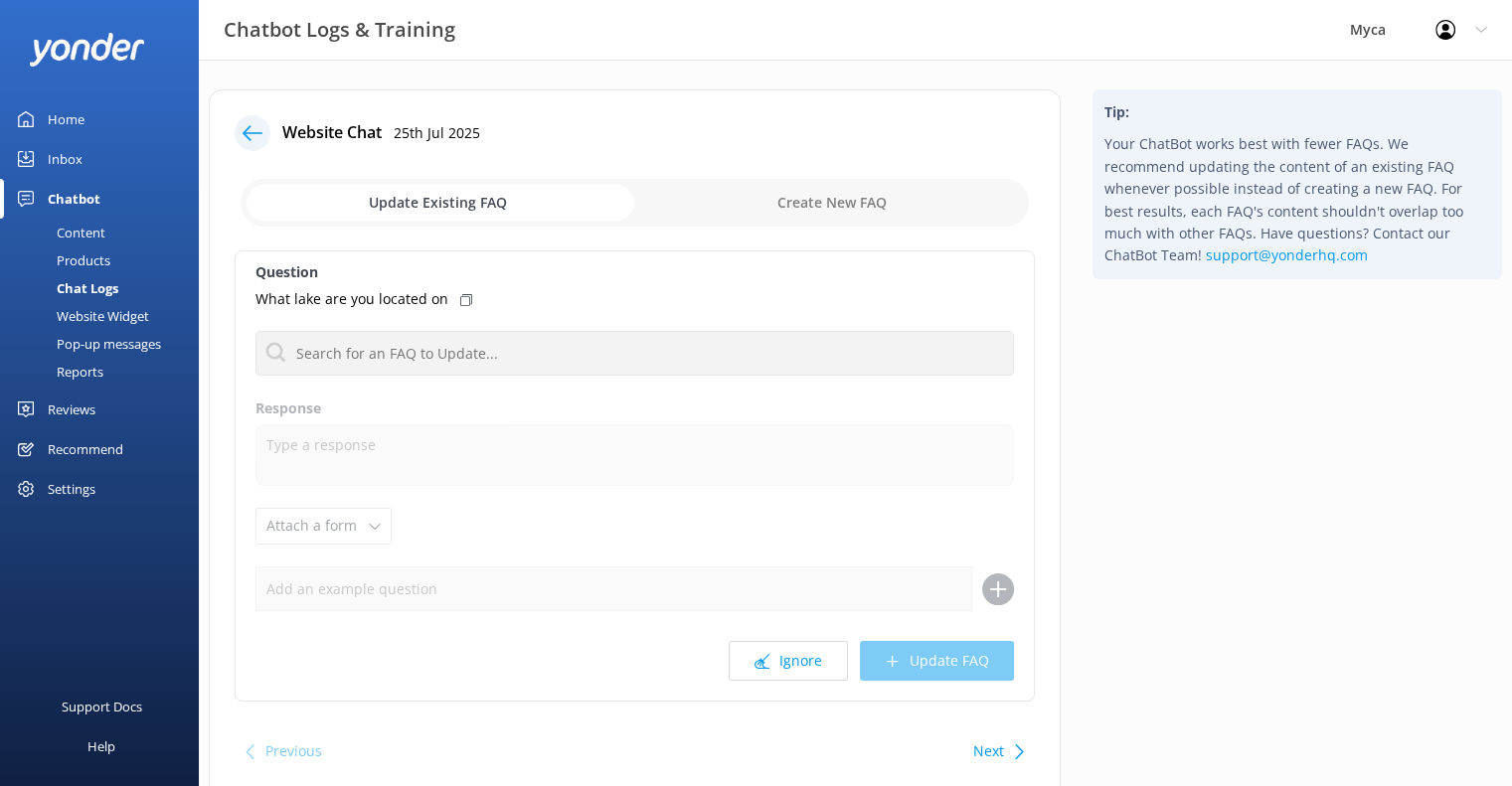 click on "Chat Logs" at bounding box center [65, 288] 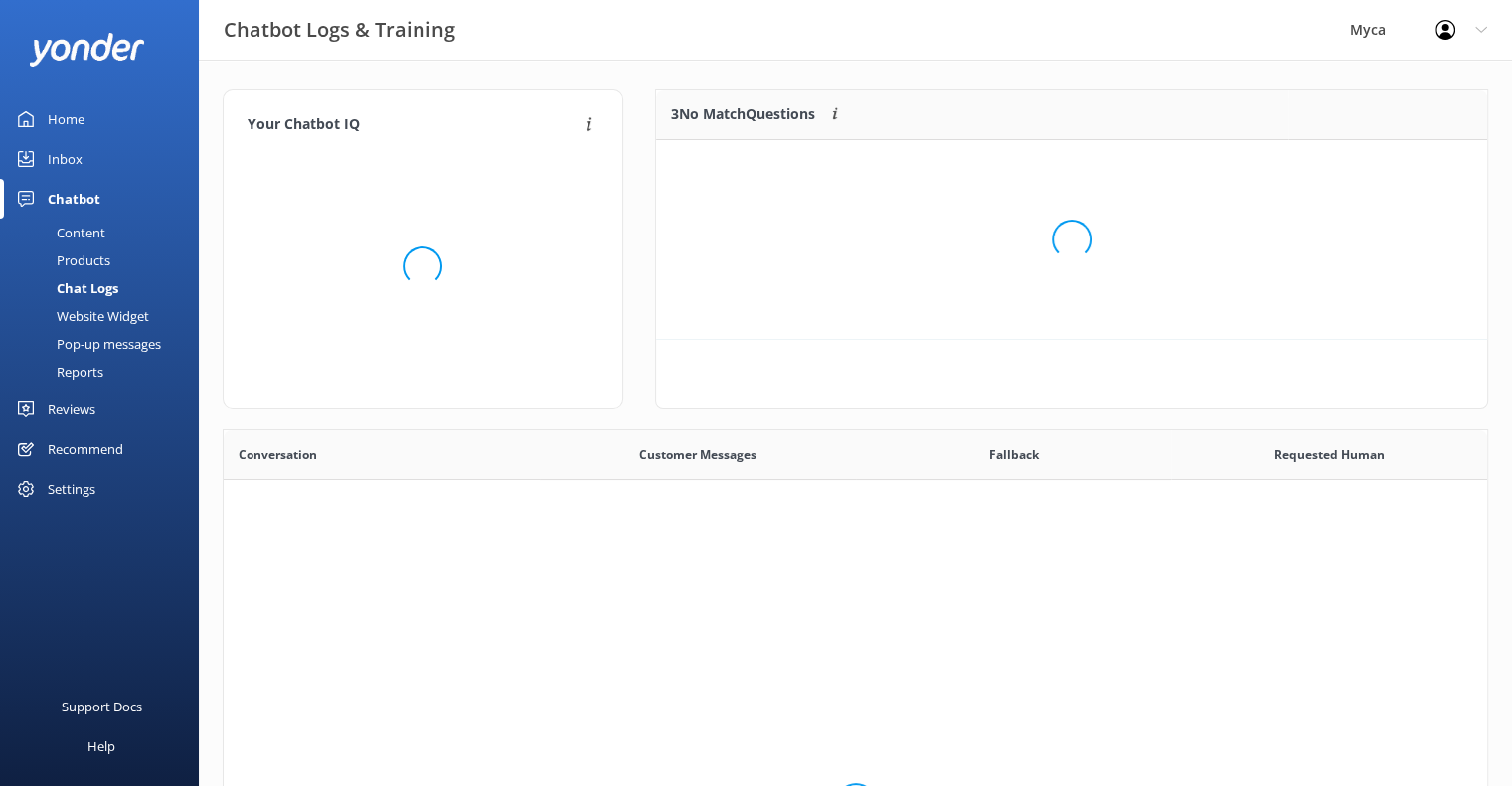scroll, scrollTop: 16, scrollLeft: 16, axis: both 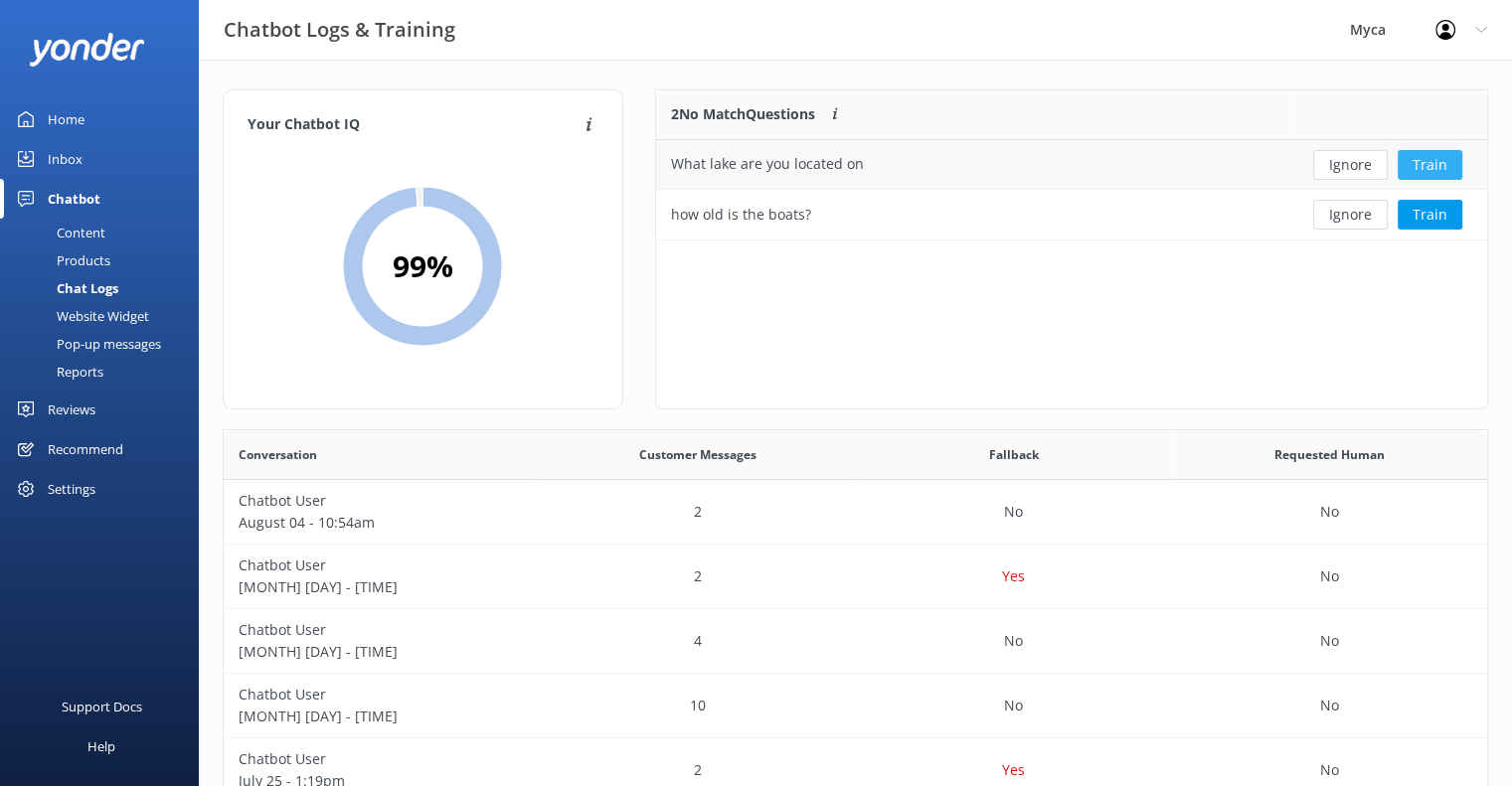 click on "Train" at bounding box center (1429, 165) 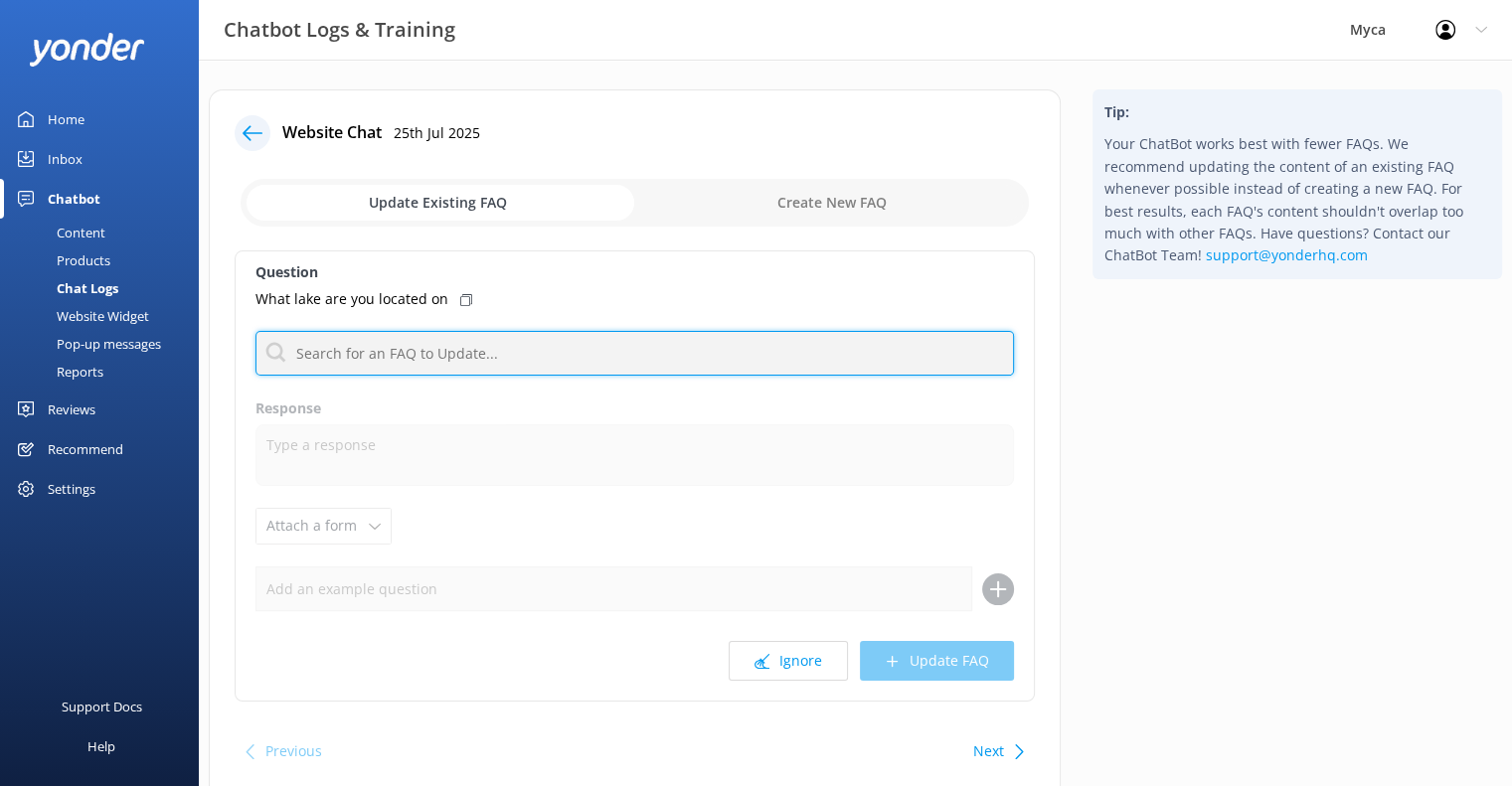 click at bounding box center [634, 353] 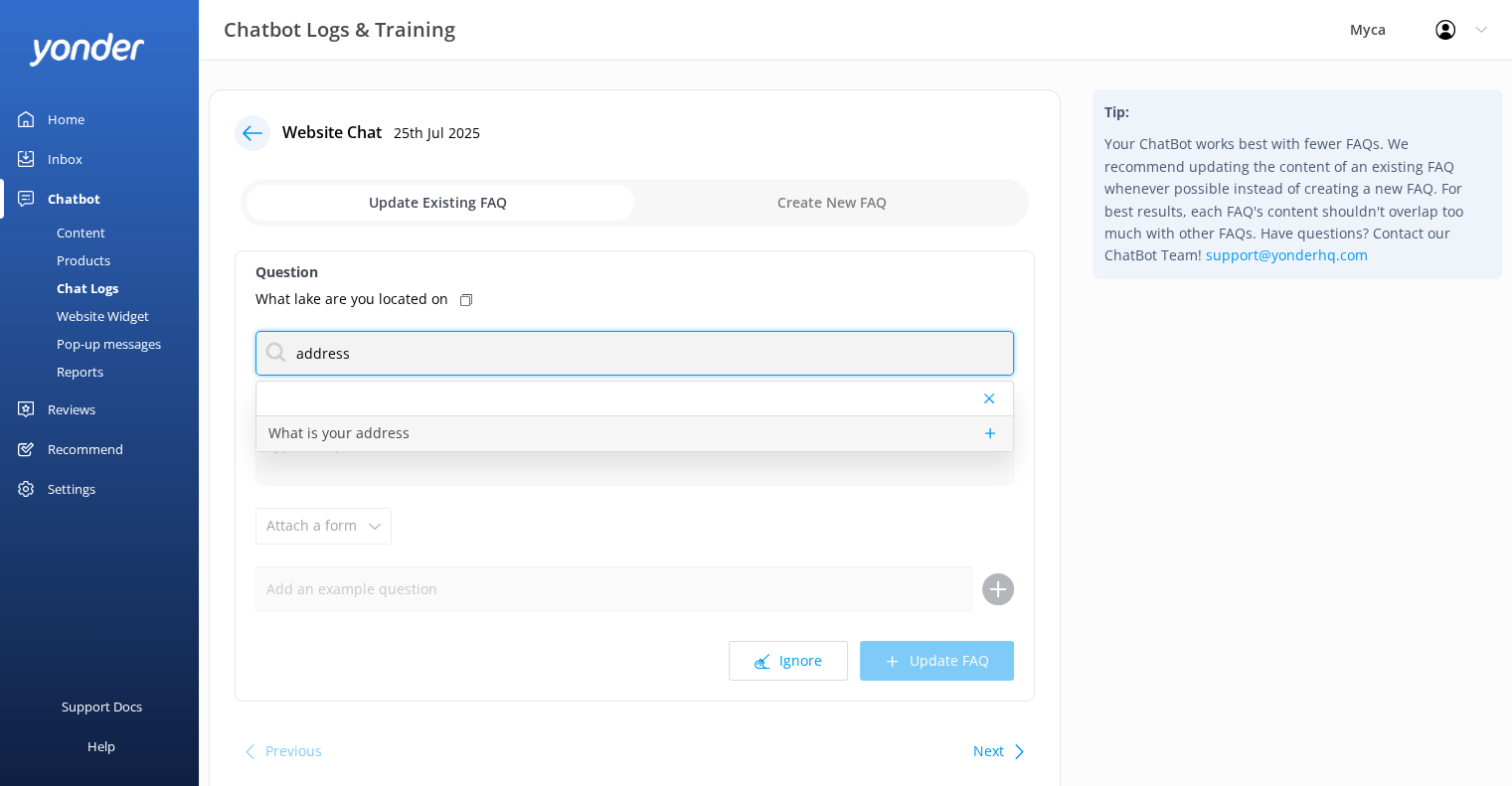 type on "address" 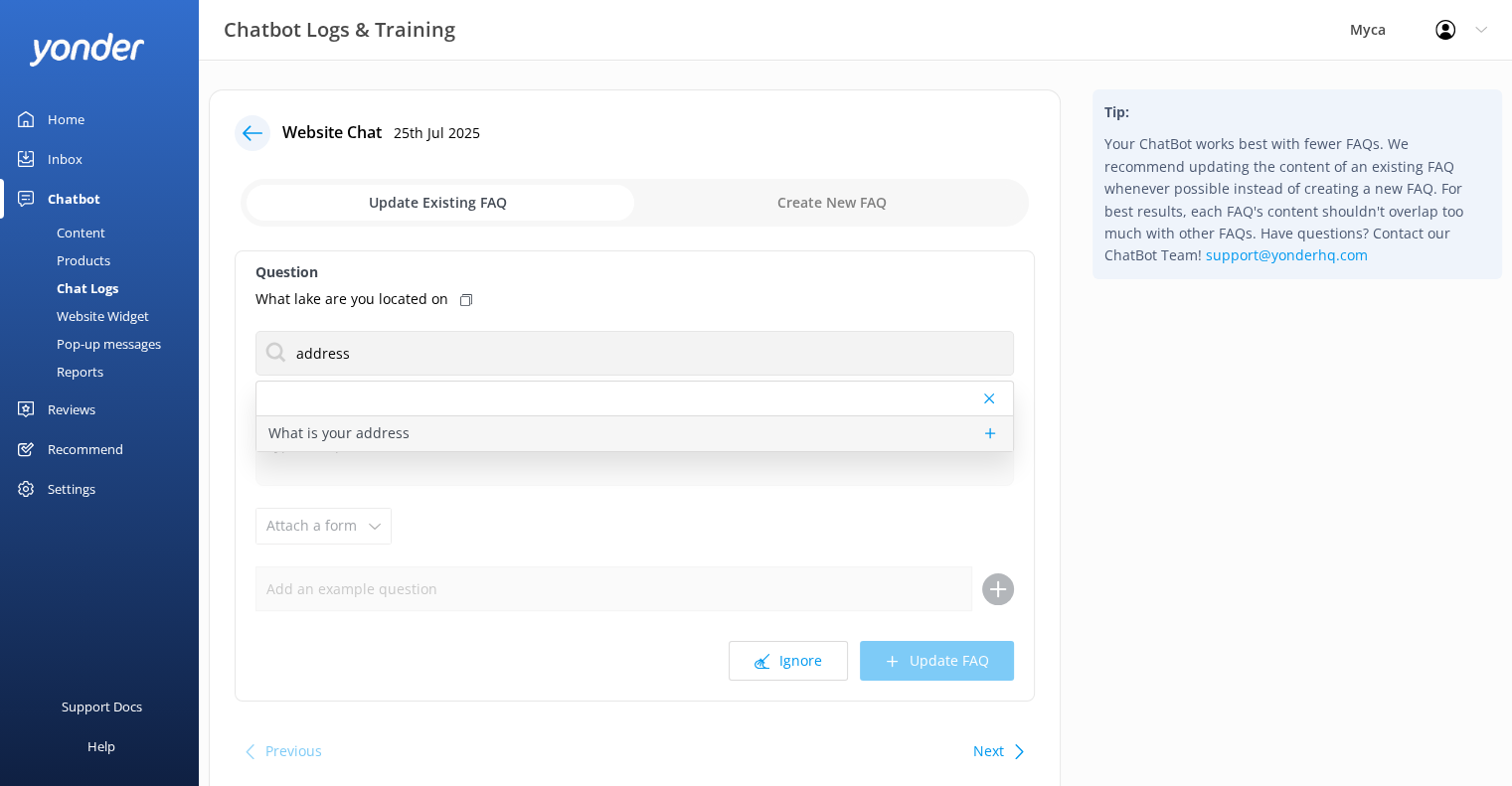 click on "What is your address" at bounding box center (339, 433) 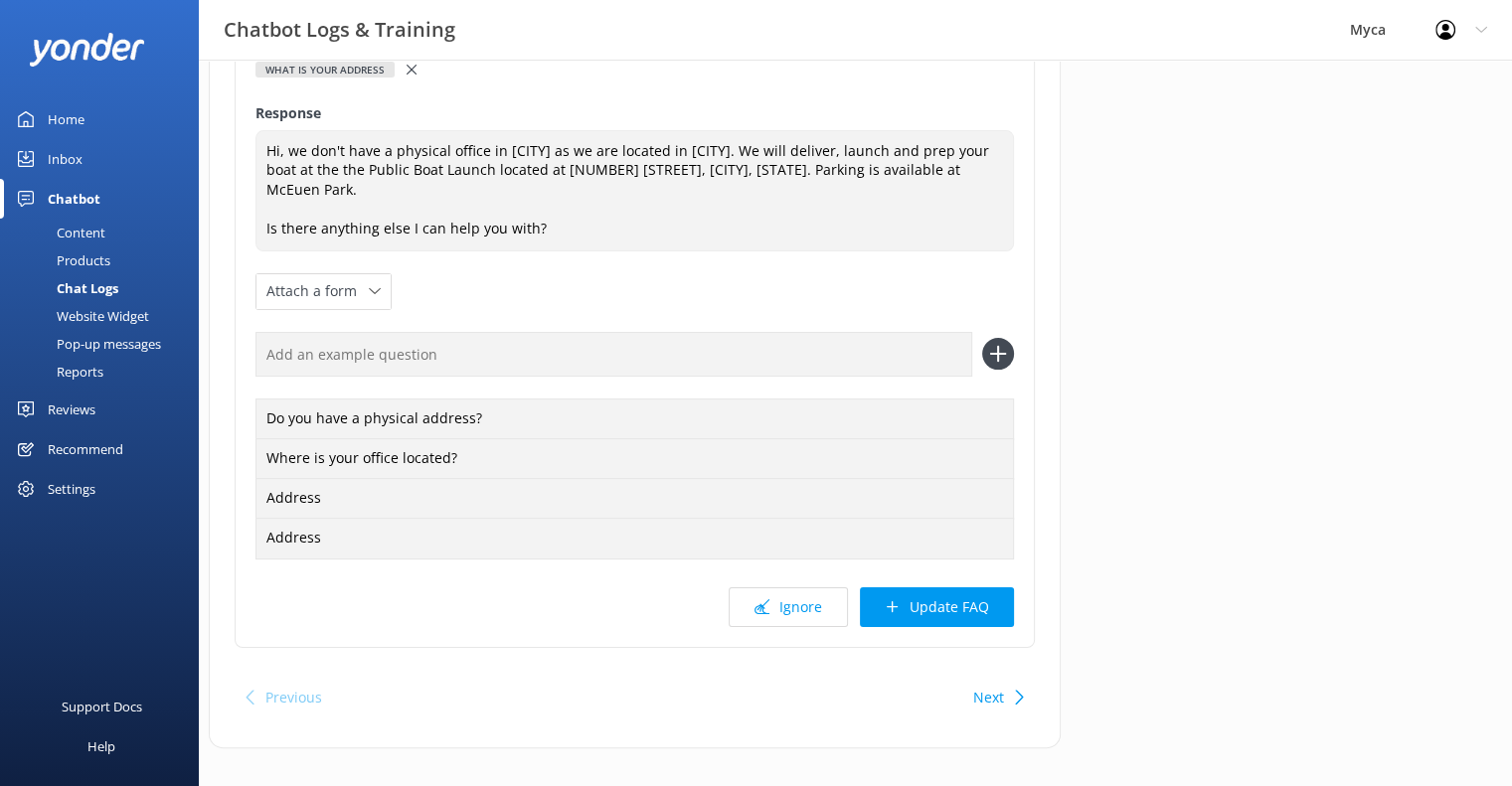 scroll, scrollTop: 273, scrollLeft: 0, axis: vertical 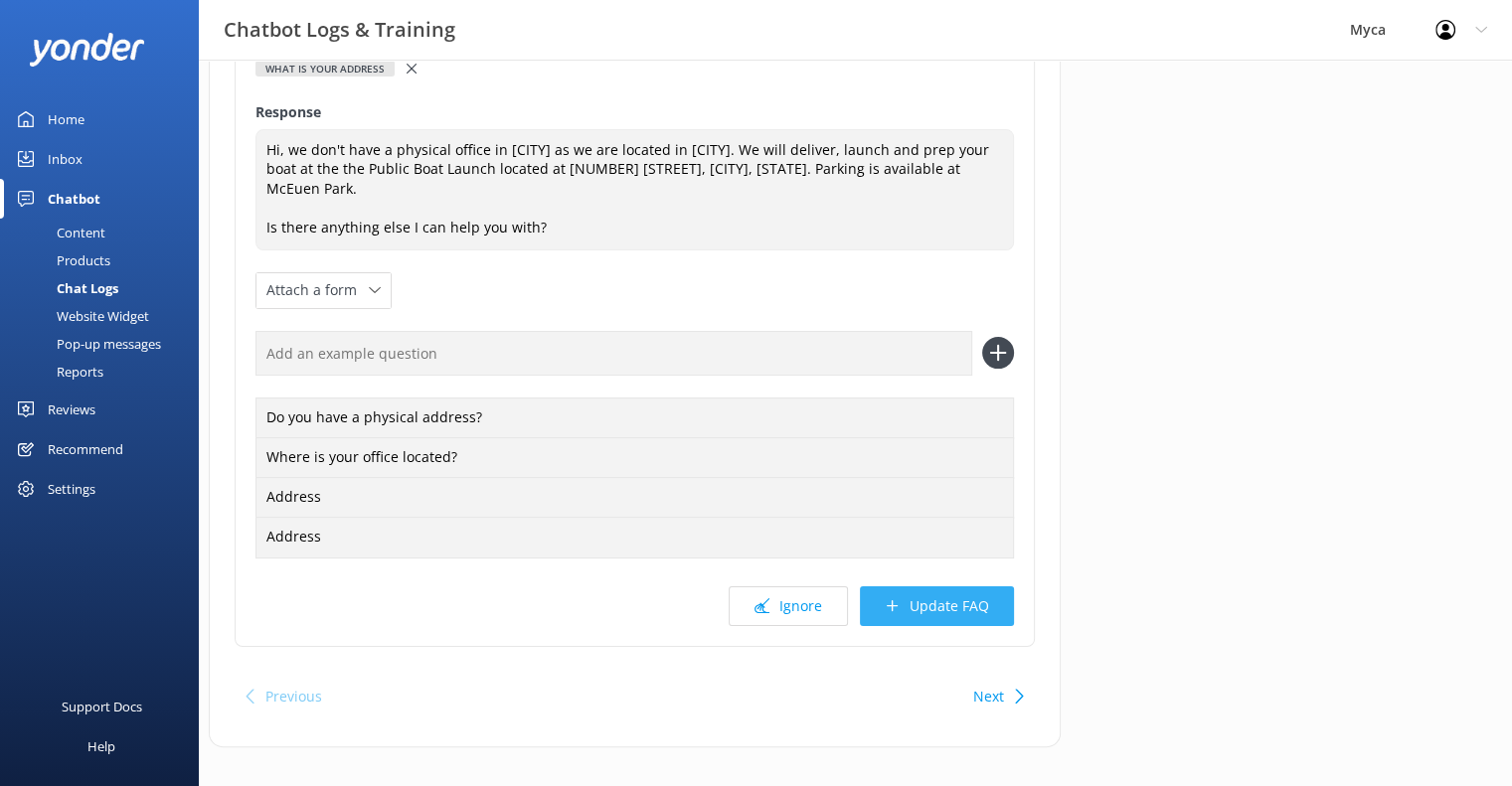 click on "Update FAQ" at bounding box center [936, 606] 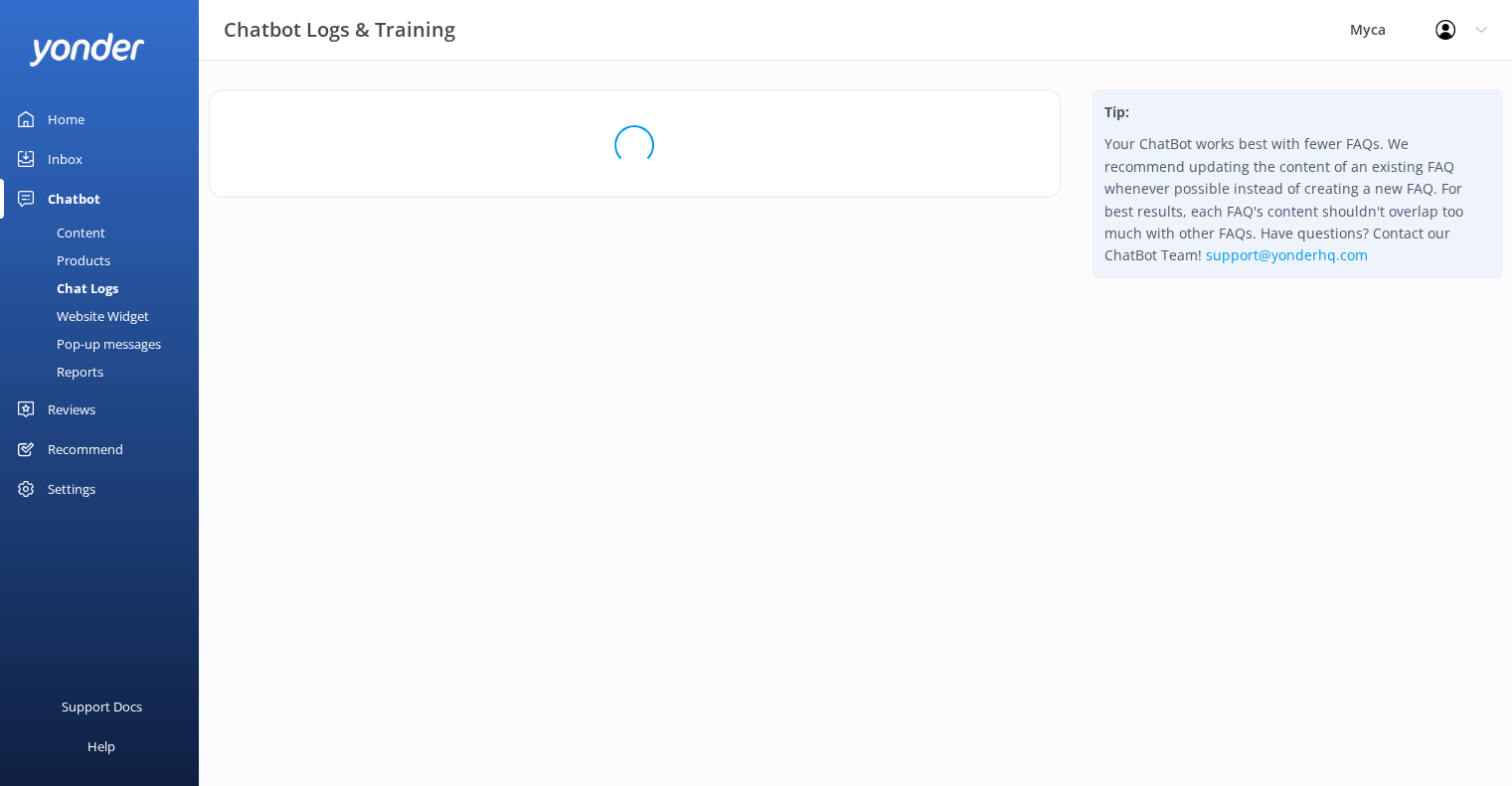 scroll, scrollTop: 0, scrollLeft: 0, axis: both 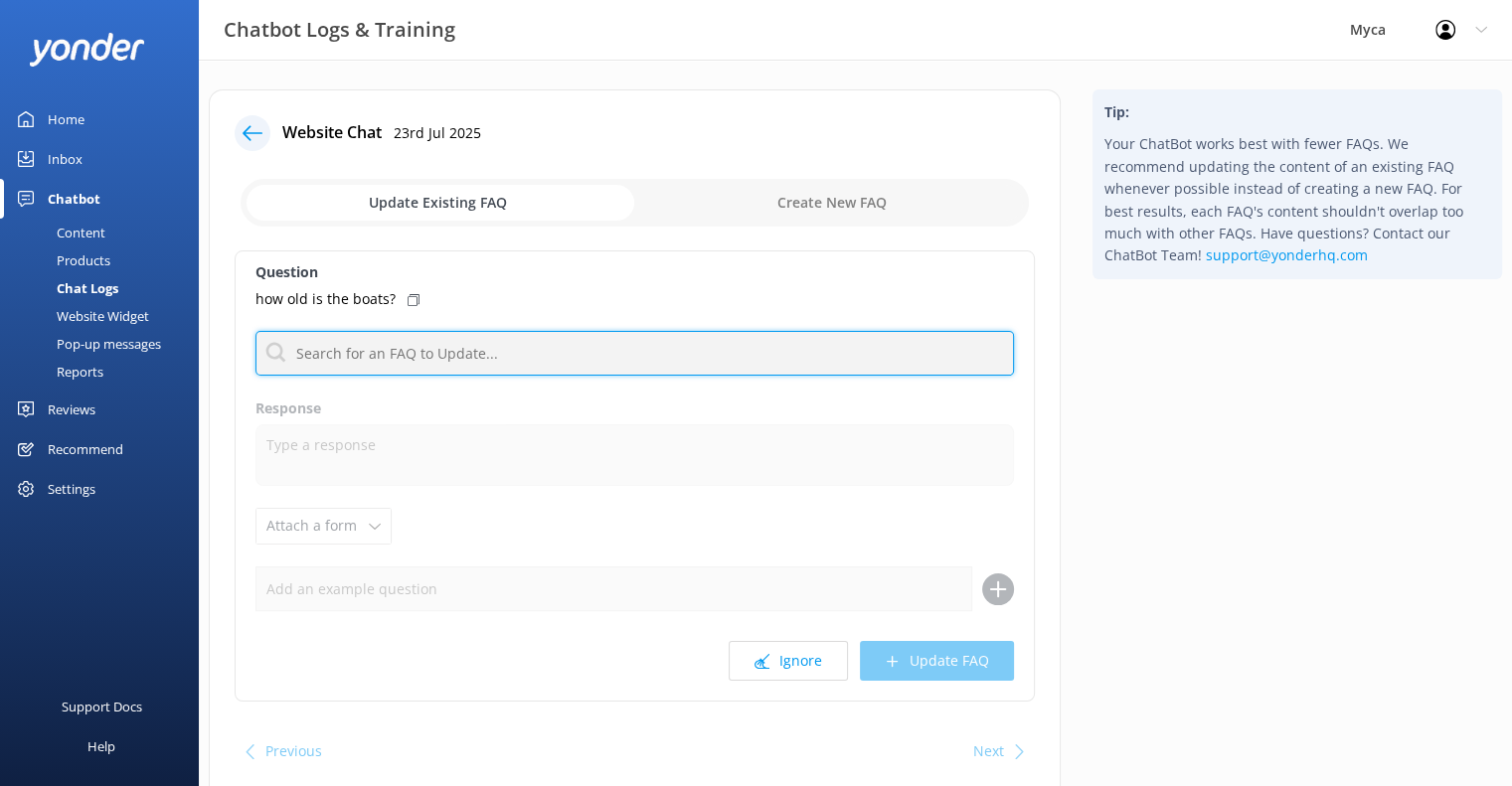 click at bounding box center [634, 353] 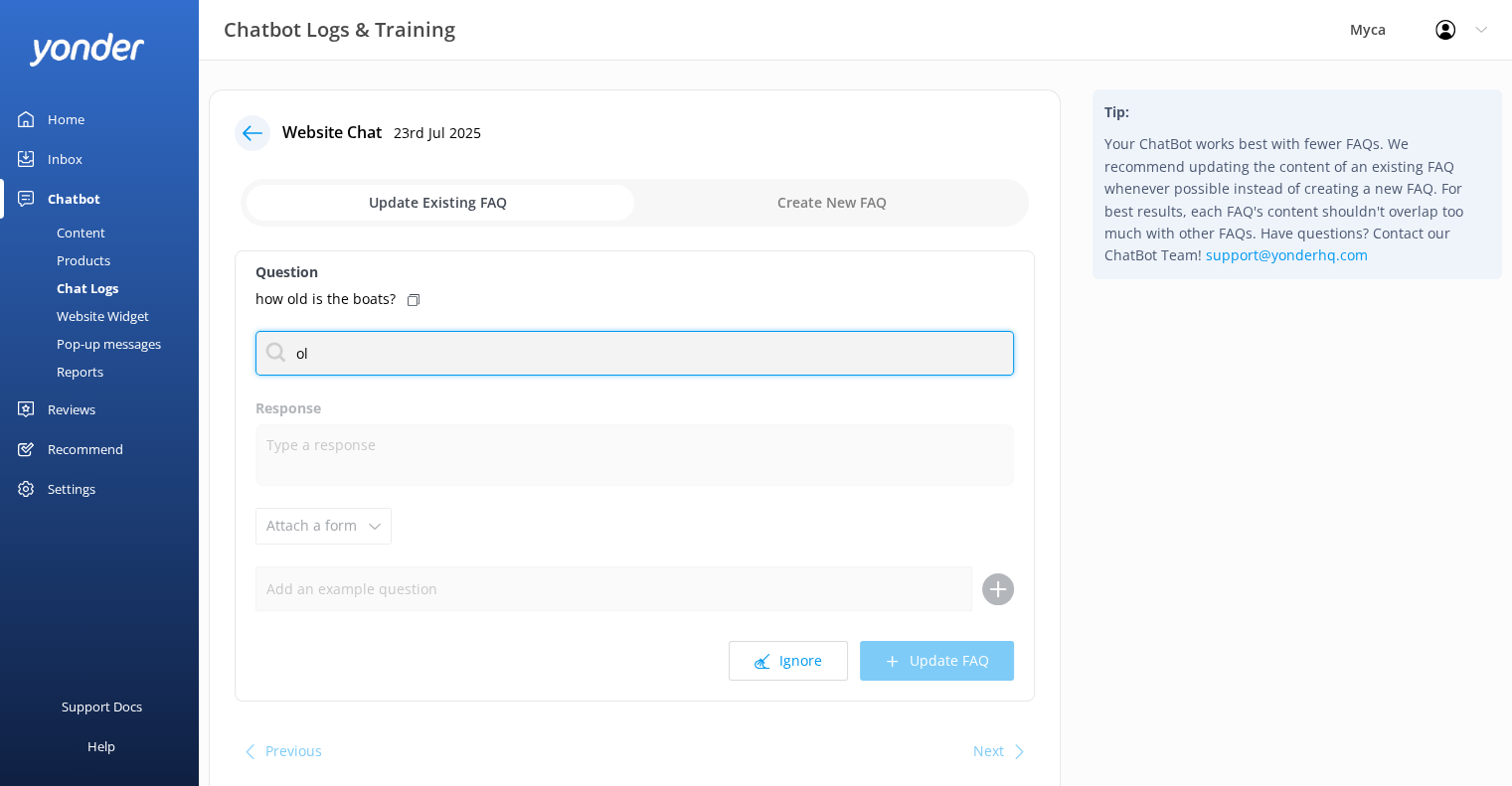 type on "o" 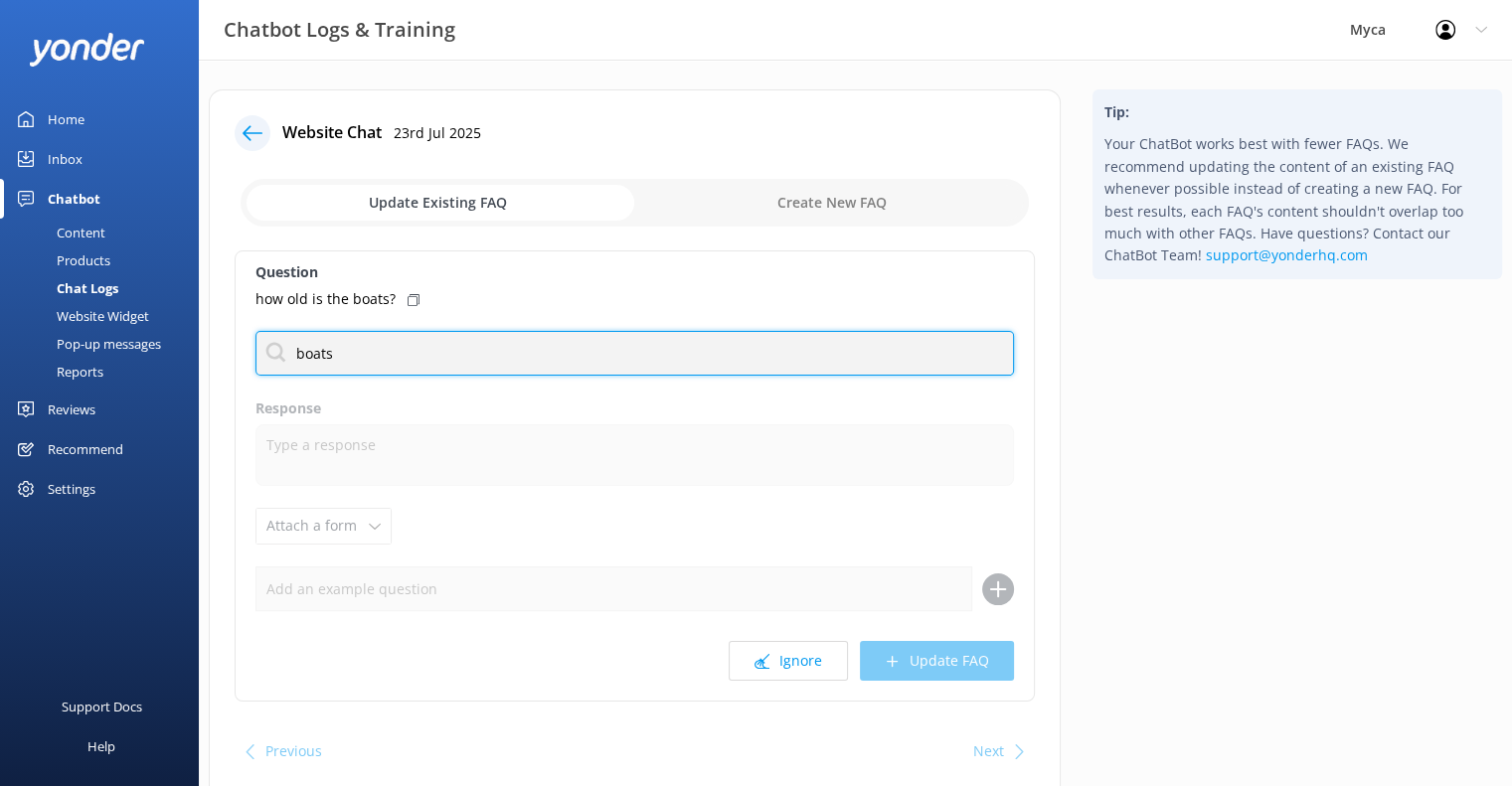 type on "boats" 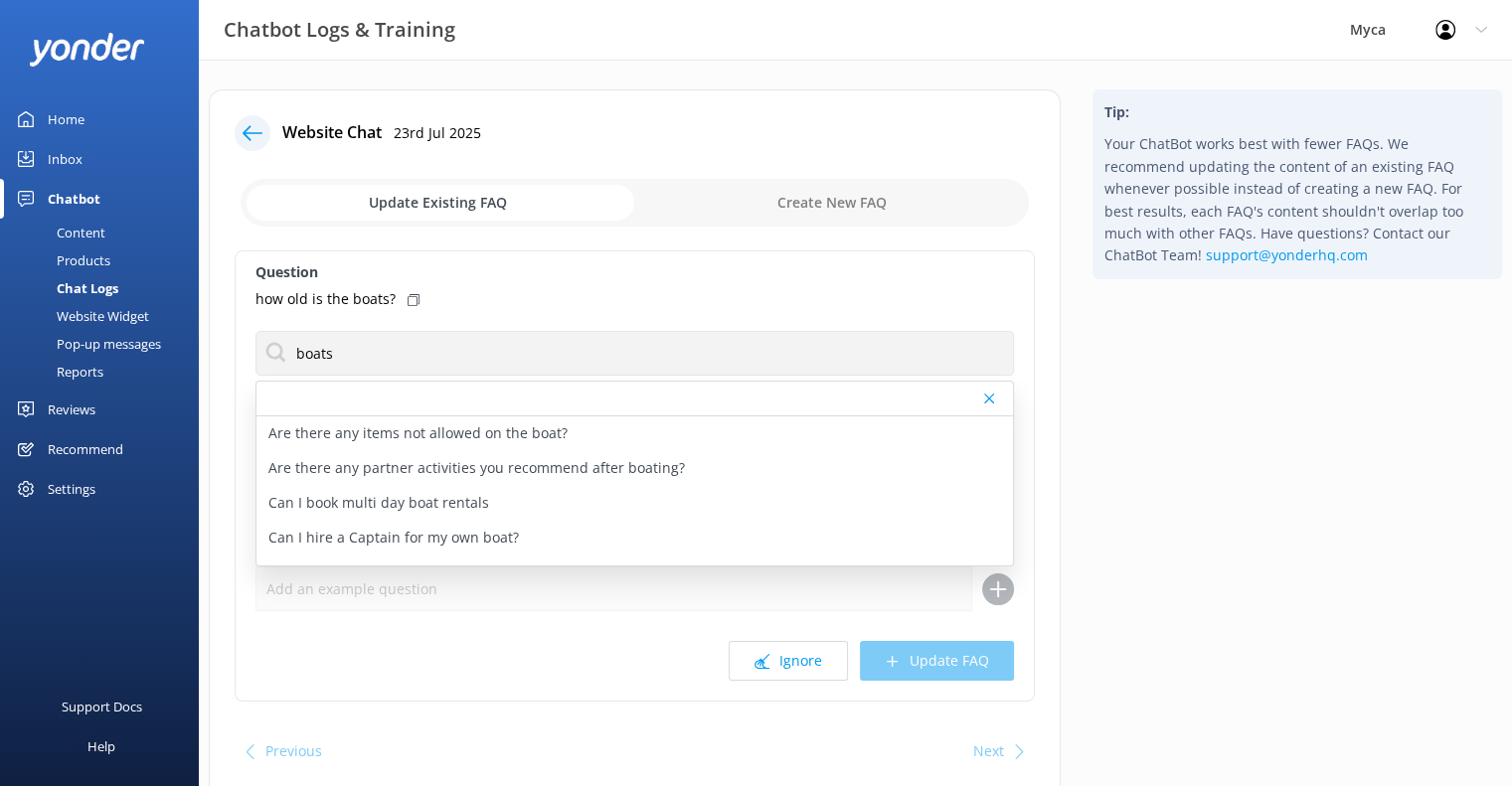click on "Reviews" at bounding box center (72, 409) 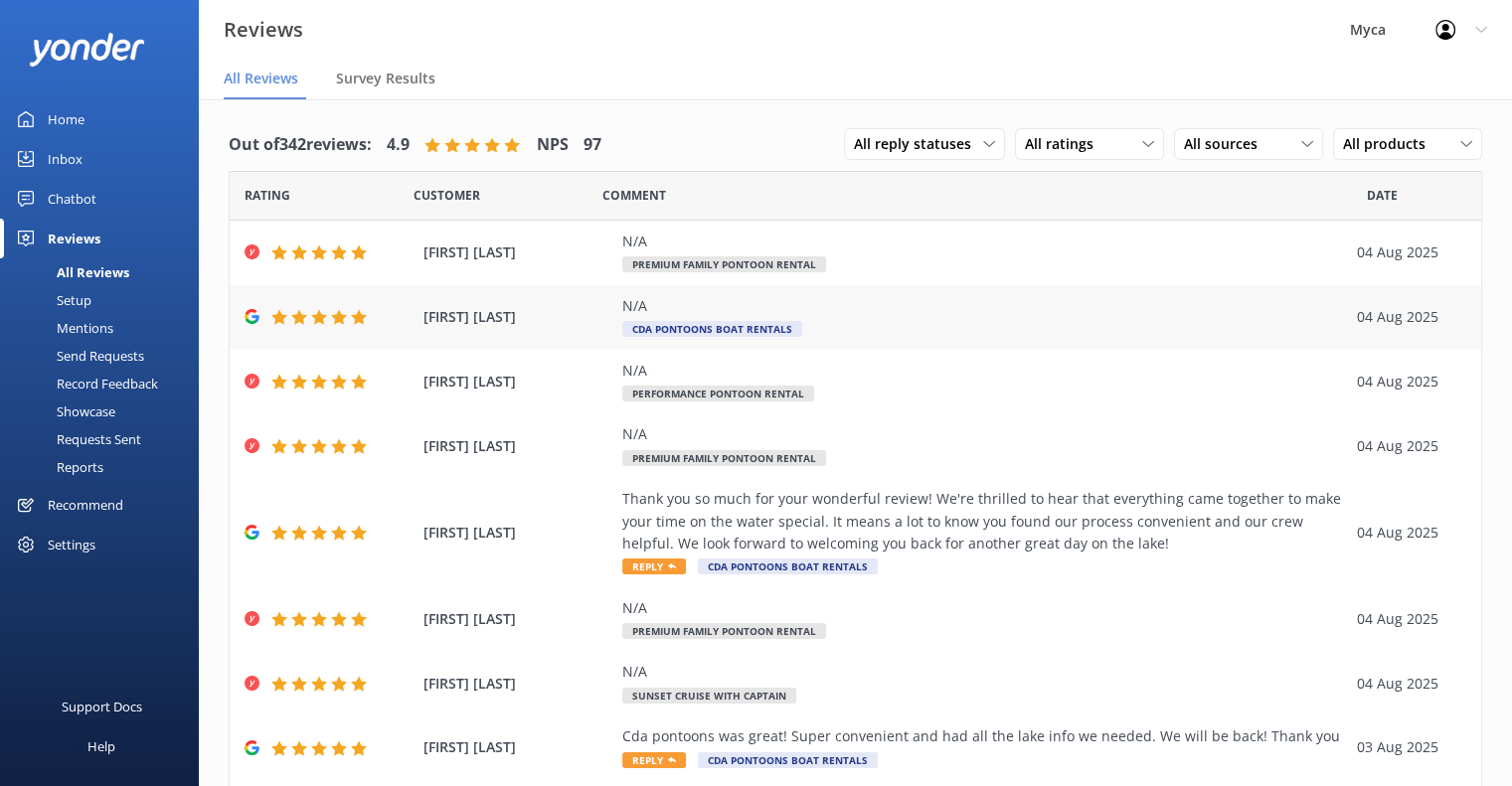 click on "Danielle Moranville N/A CDA Pontoons Boat Rentals 04 Aug 2025" at bounding box center [855, 317] 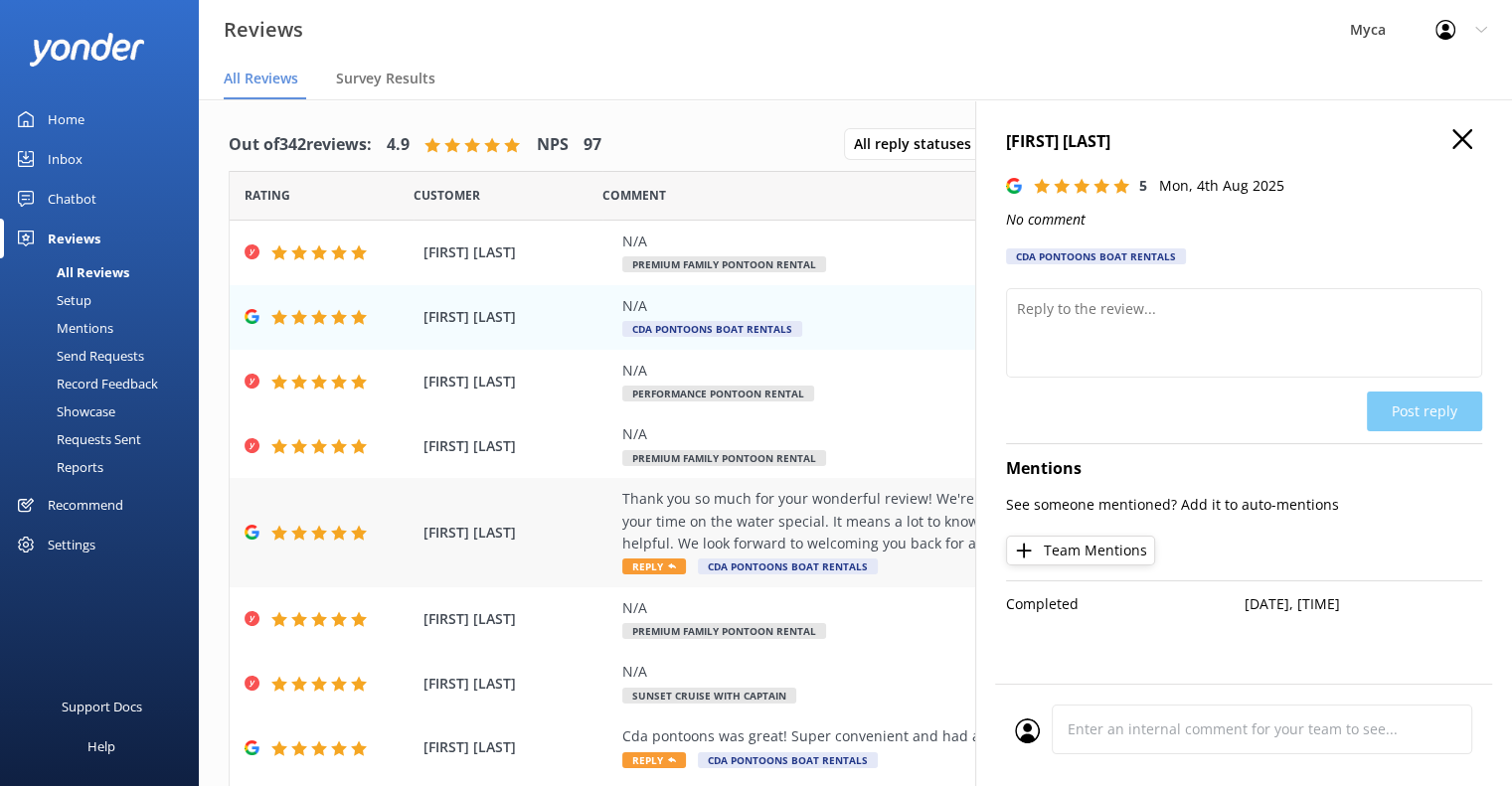 click on "Darren Habel" at bounding box center [518, 533] 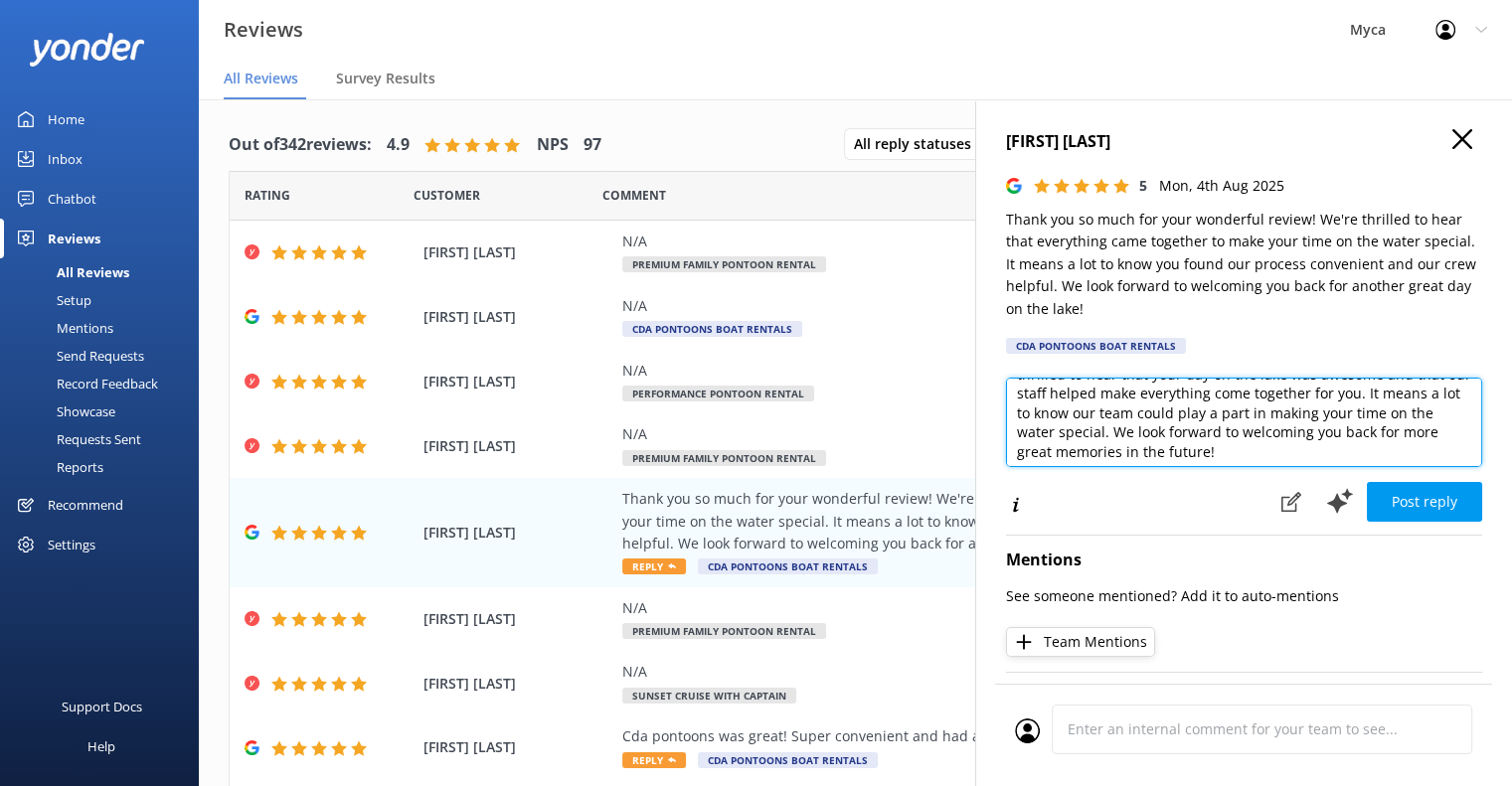 scroll, scrollTop: 48, scrollLeft: 0, axis: vertical 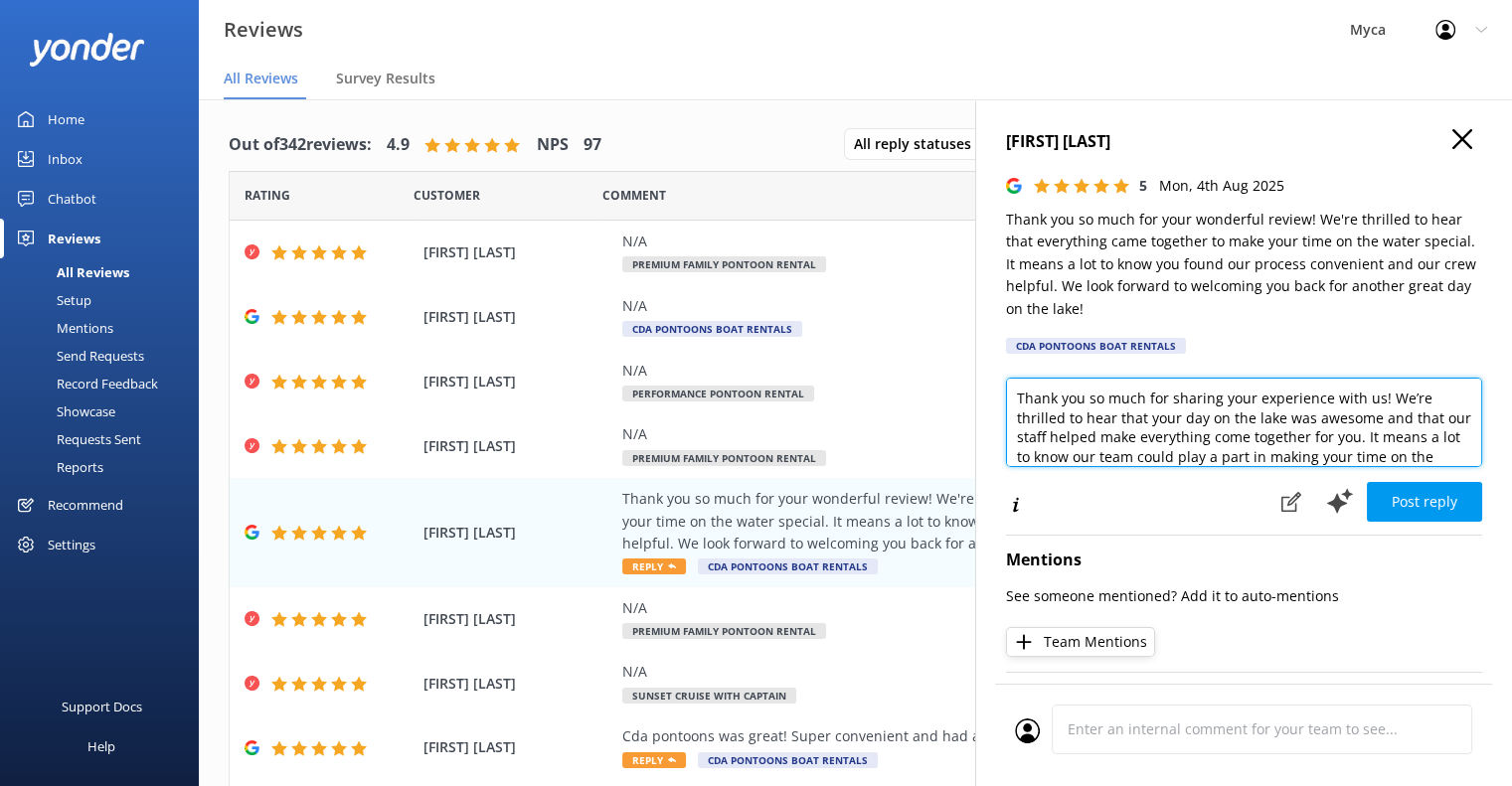 click on "Thank you so much for sharing your experience with us! We’re thrilled to hear that your day on the lake was awesome and that our staff helped make everything come together for you. It means a lot to know our team could play a part in making your time on the water special. We look forward to welcoming you back for more great memories in the future!" at bounding box center [1244, 422] 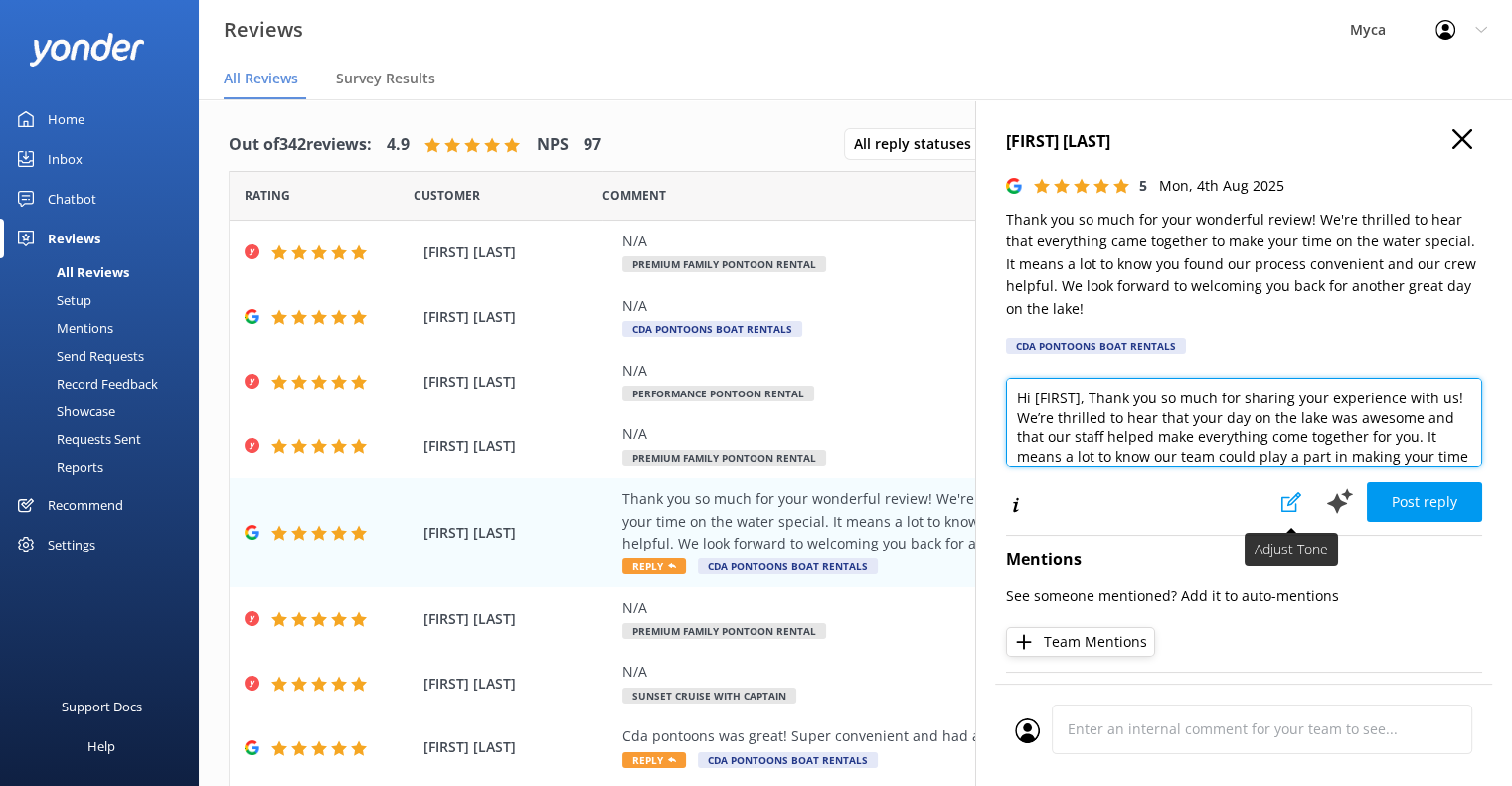 type on "HThank you so much for sharing your experience with us! We’re thrilled to hear that your day on the lake was awesome and that our staff helped make everything come together for you. It means a lot to know our team could play a part in making your time on the water special. We look forward to welcoming you back for more great memories in the future!" 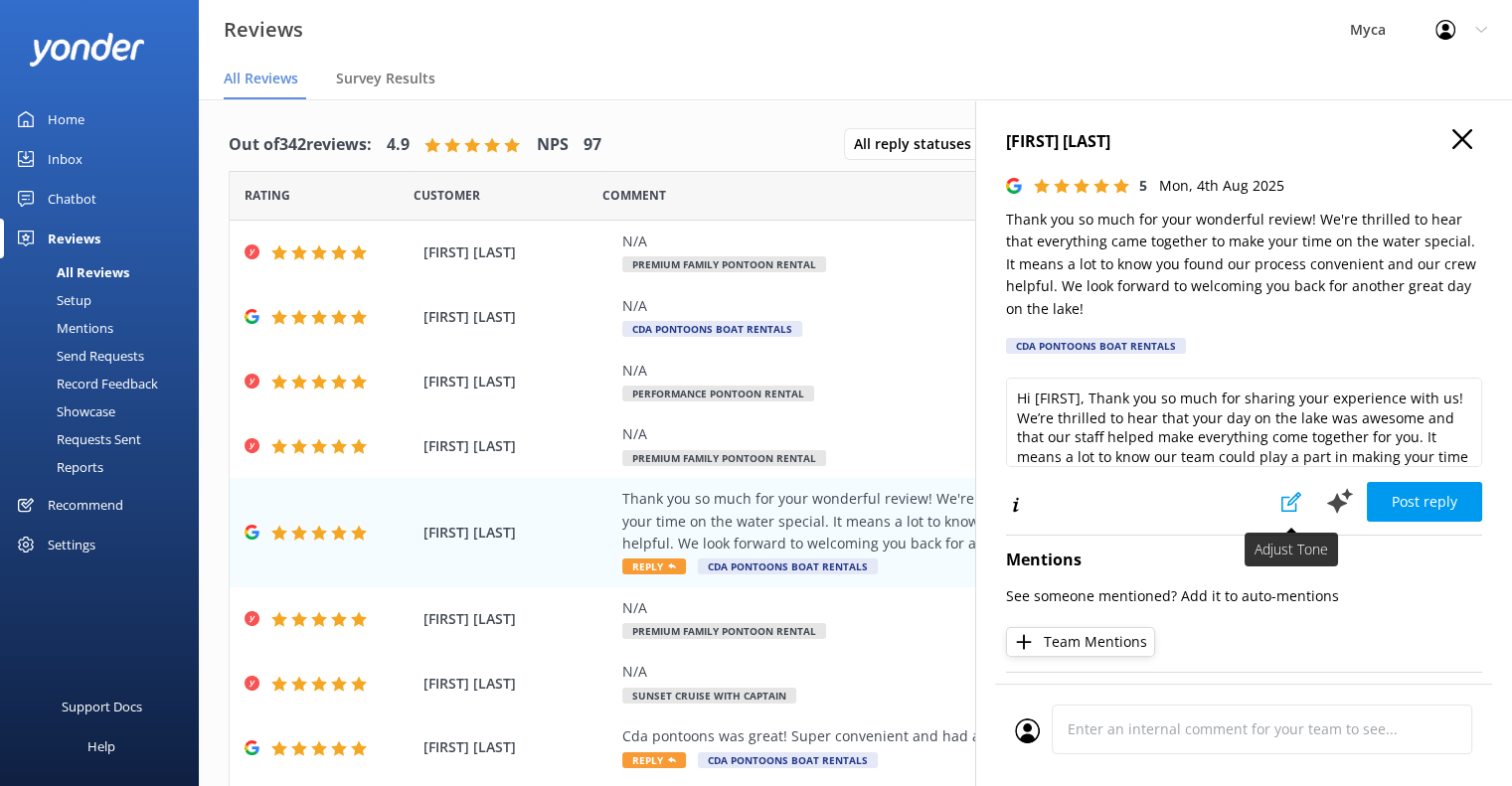 click 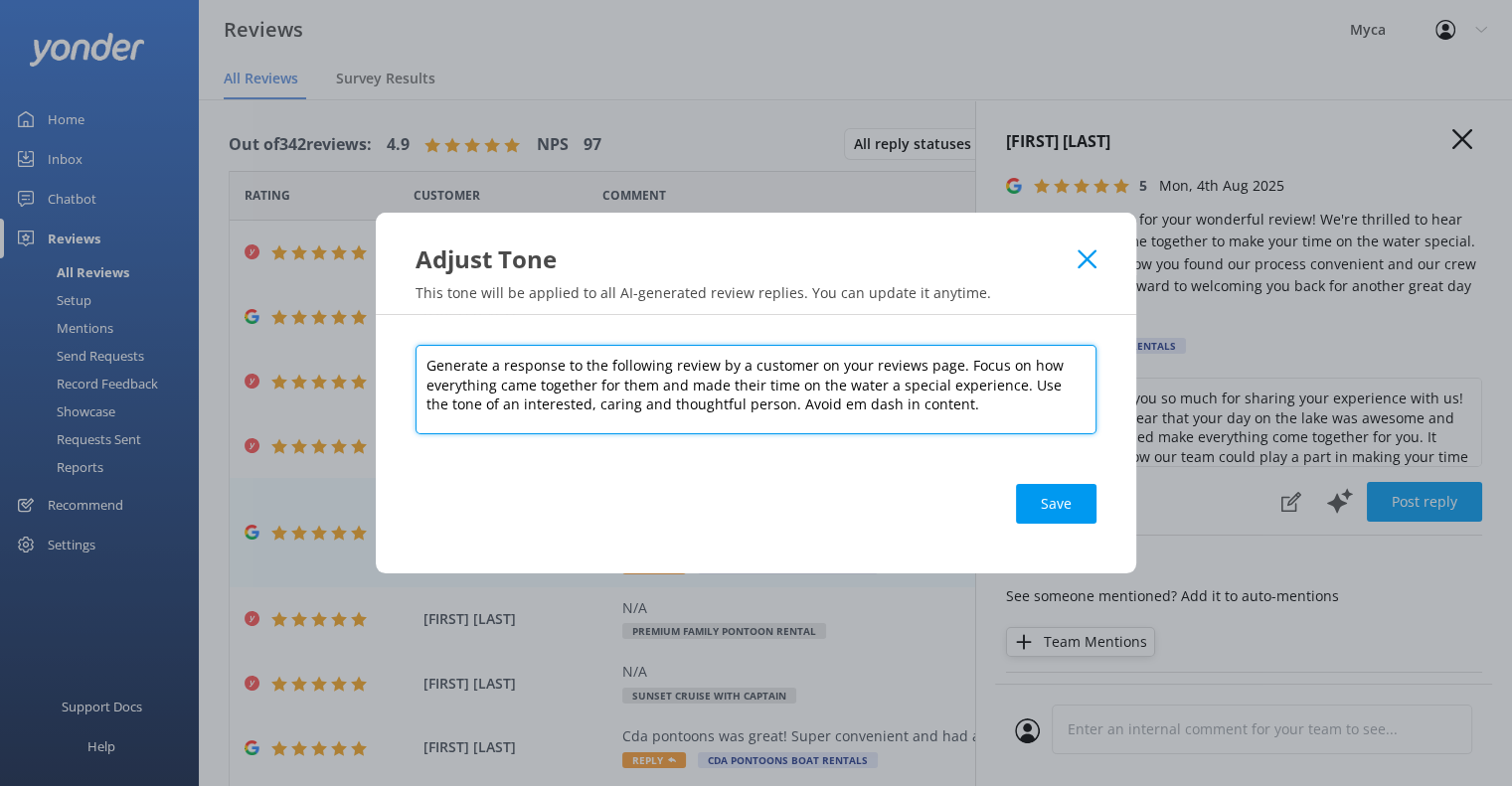 click on "Generate a response to the following review by a customer on your reviews page. Focus on how everything came together for them and made their time on the water a special experience. Use the tone of an interested, caring and thoughtful person. Avoid em dash in content." at bounding box center (756, 390) 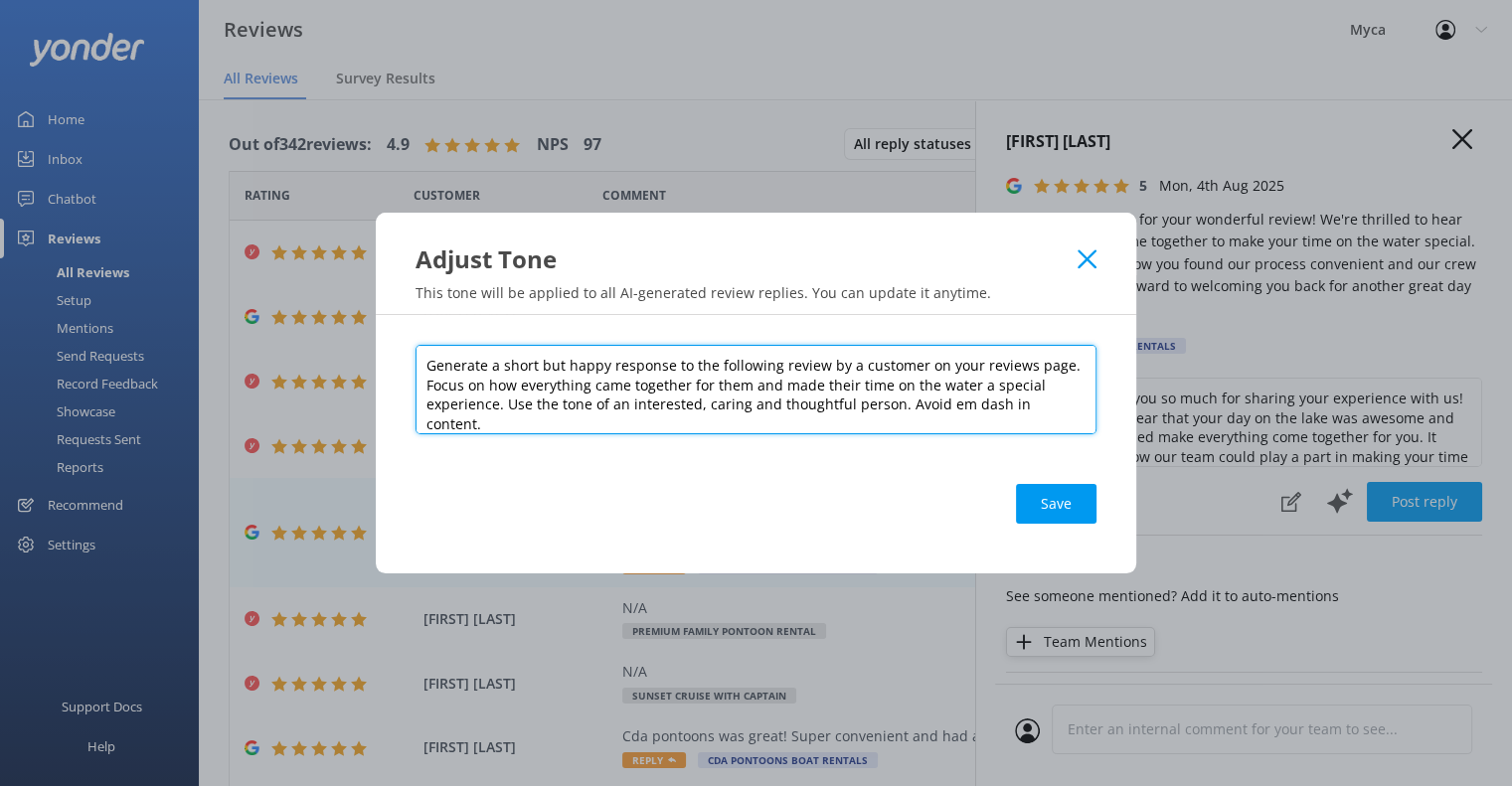 click on "Generate a short but happy response to the following review by a customer on your reviews page. Focus on how everything came together for them and made their time on the water a special experience. Use the tone of an interested, caring and thoughtful person. Avoid em dash in content." at bounding box center [756, 390] 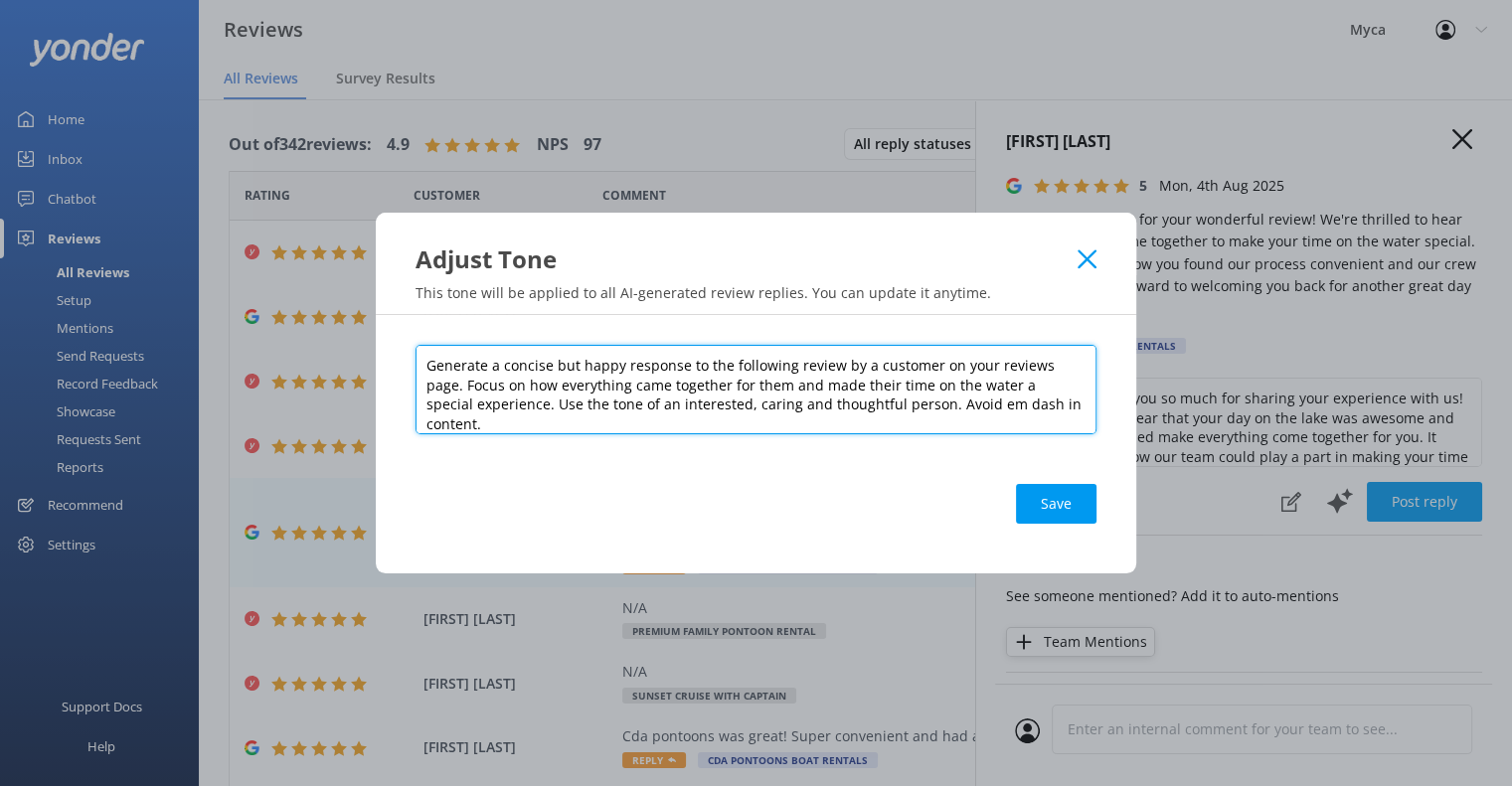click on "Generate a concise but happy response to the following review by a customer on your reviews page. Focus on how everything came together for them and made their time on the water a special experience. Use the tone of an interested, caring and thoughtful person. Avoid em dash in content." at bounding box center [756, 390] 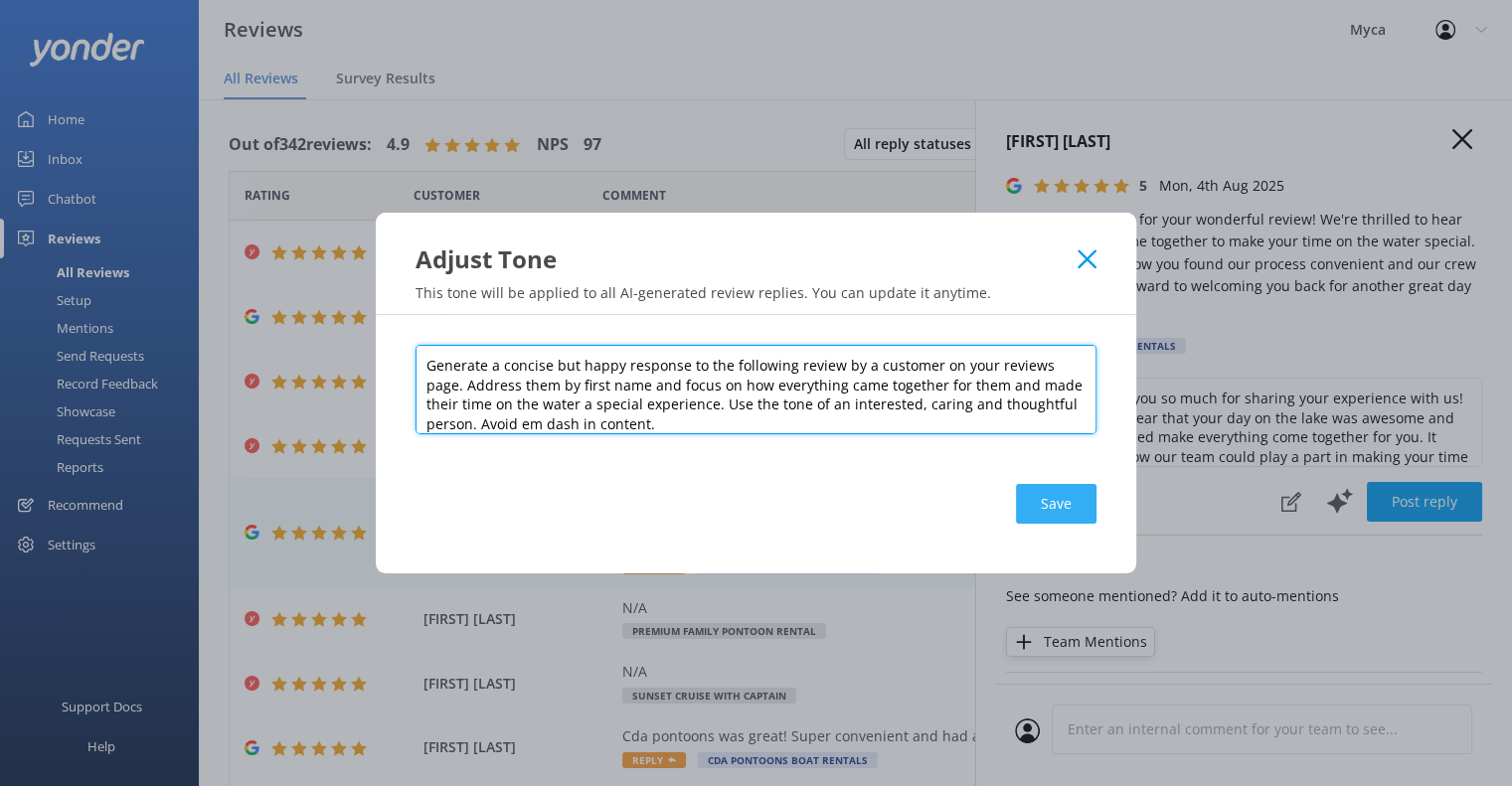 type on "Generate a concise but happy response to the following review by a customer on your reviews page. Address them by first name and focus on how everything came together for them and made their time on the water a special experience. Use the tone of an interested, caring and thoughtful person. Avoid em dash in content." 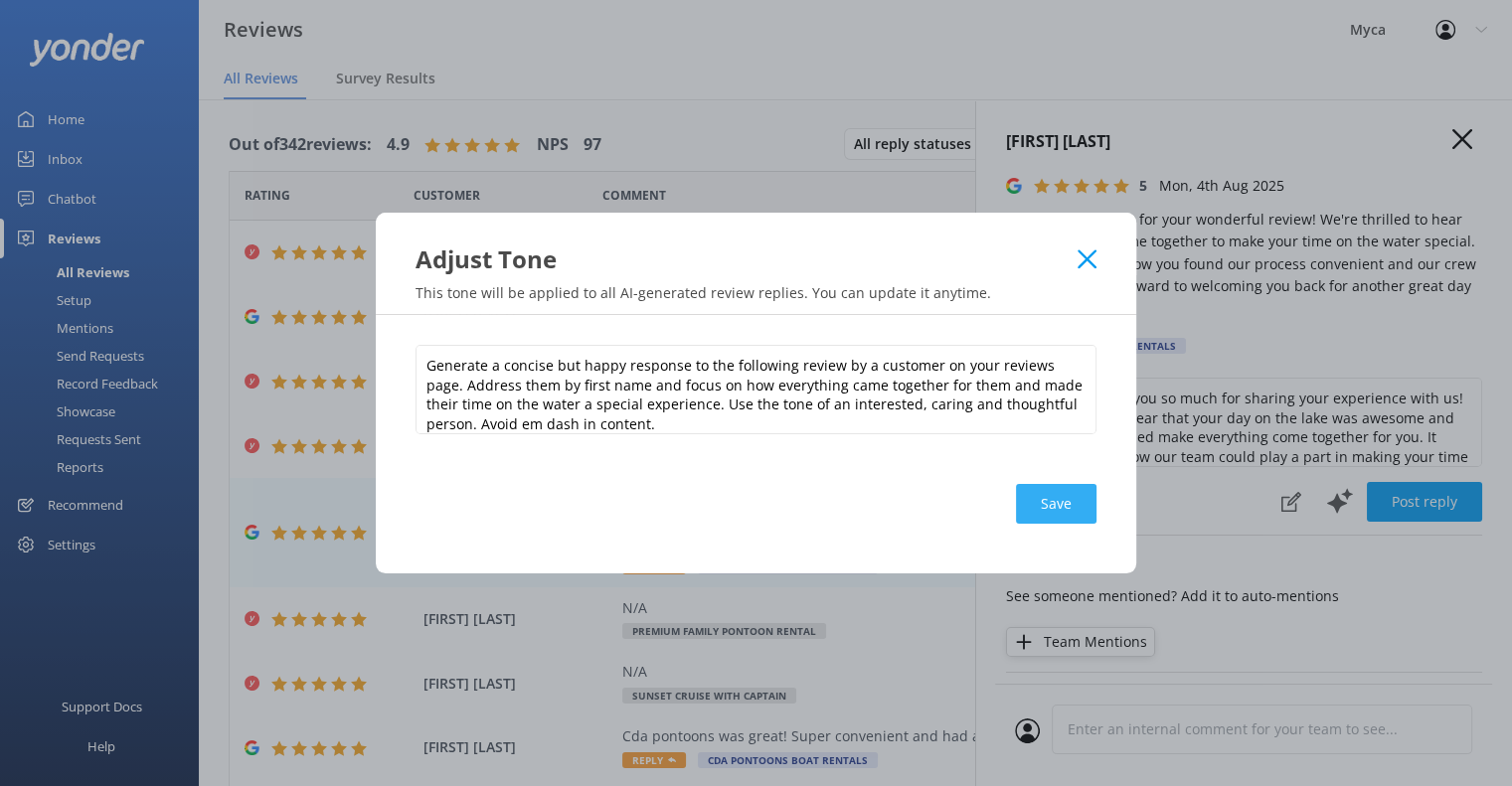 click on "Save" at bounding box center (1056, 504) 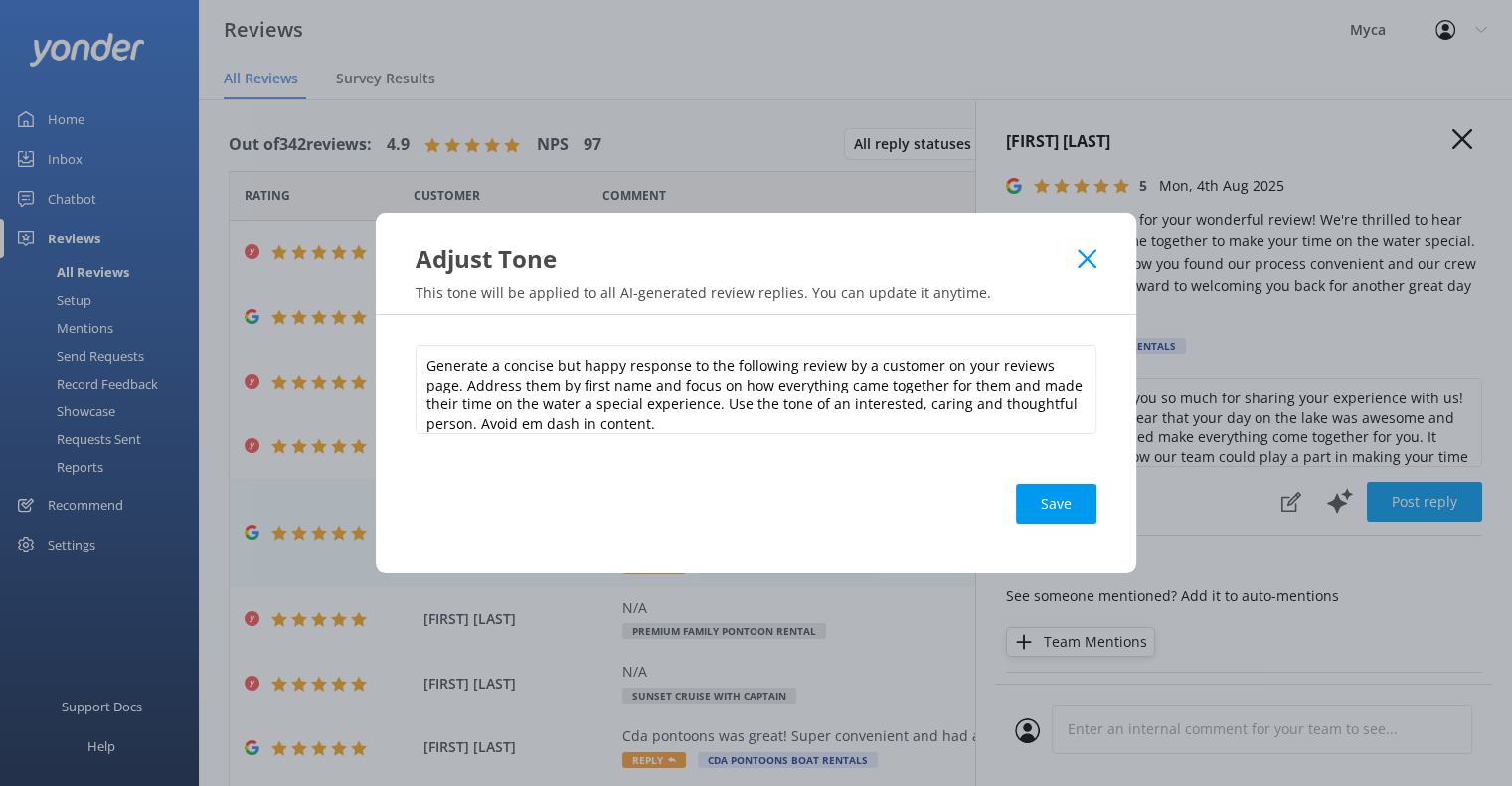 type 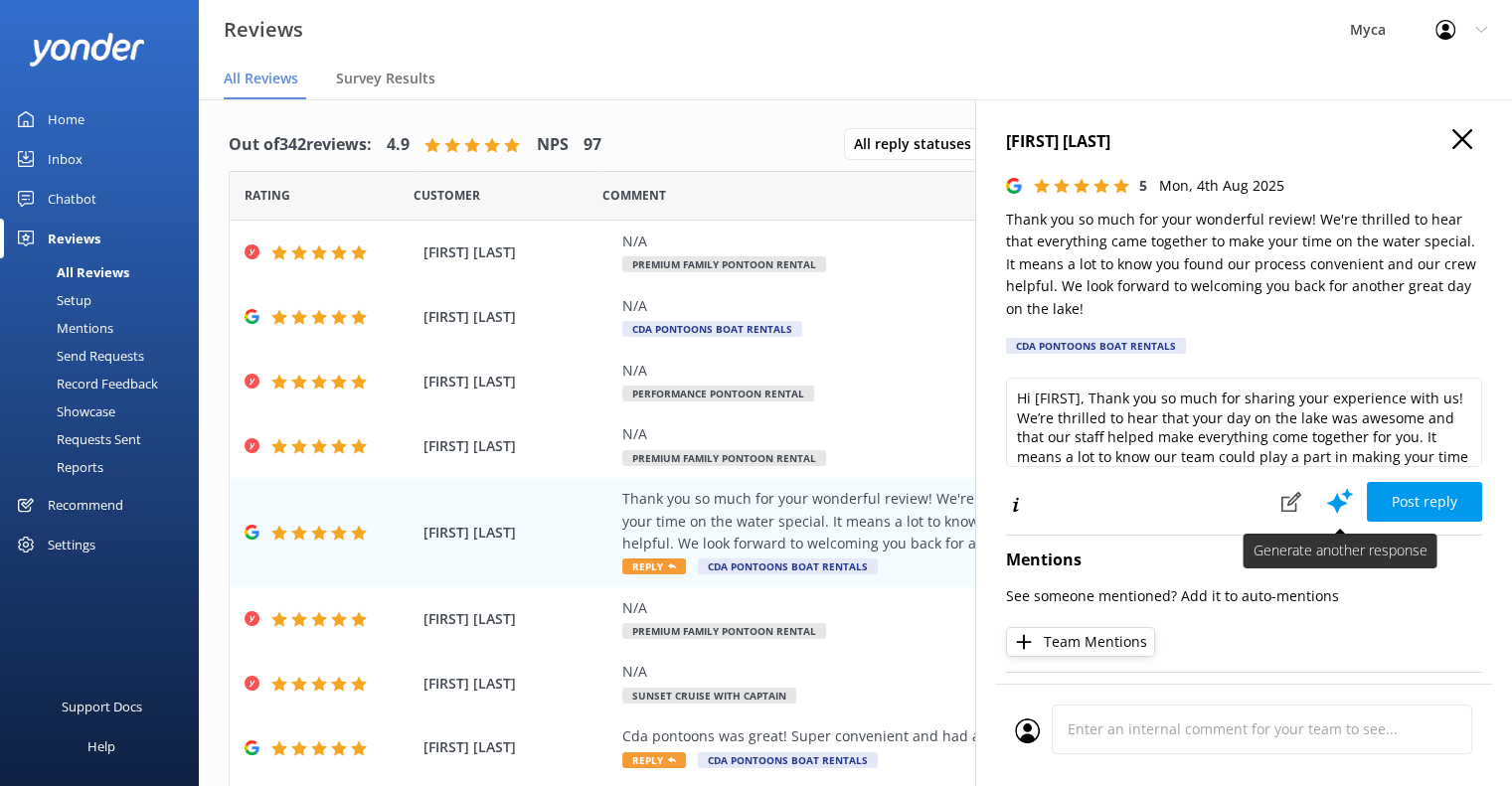 click 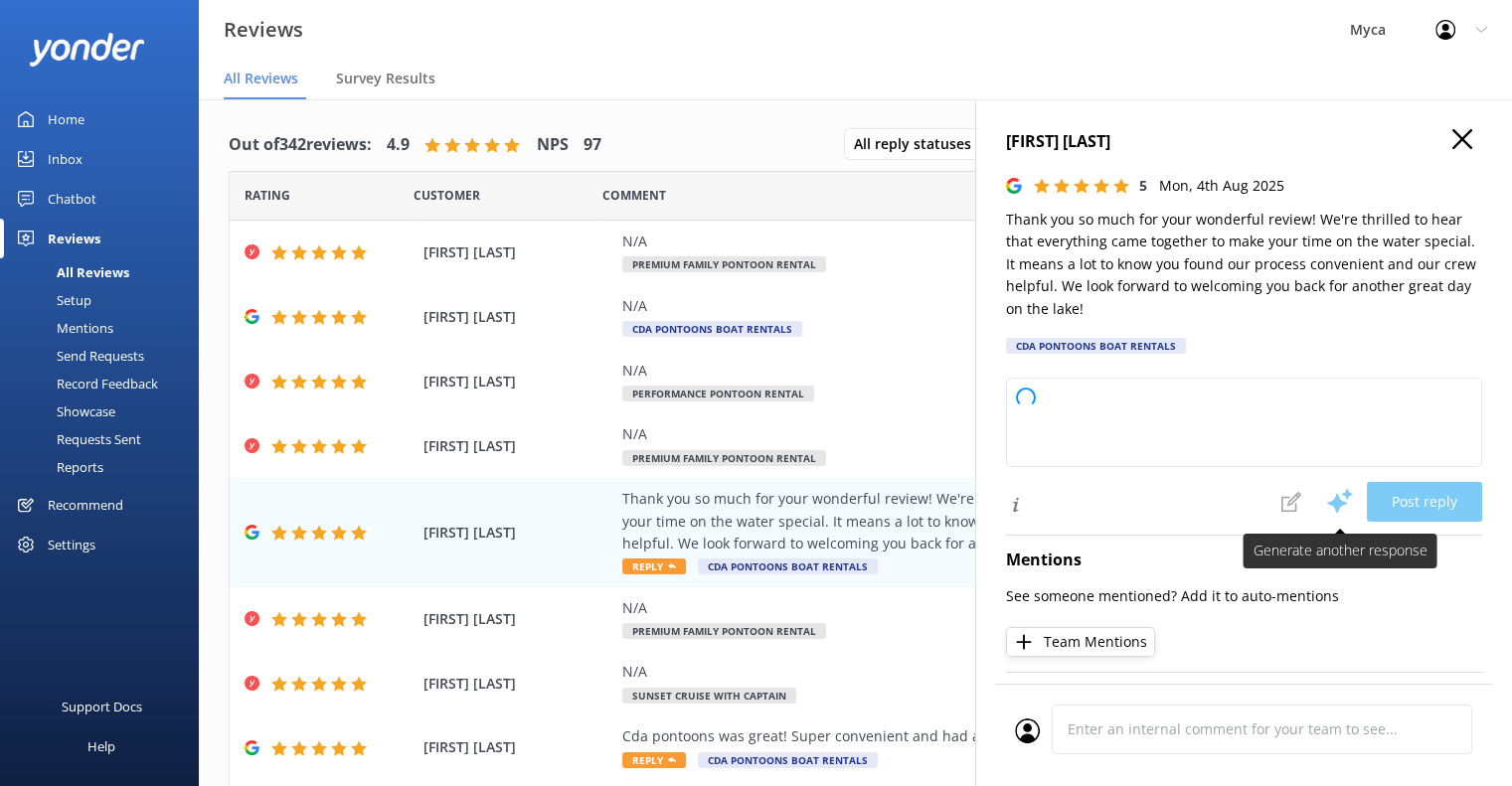 type on "Thank you so much for your wonderful review! We're thrilled to hear that everything came together for a fantastic day on the lake and that our staff helped make it special. We can’t wait to welcome you back for another great experience!" 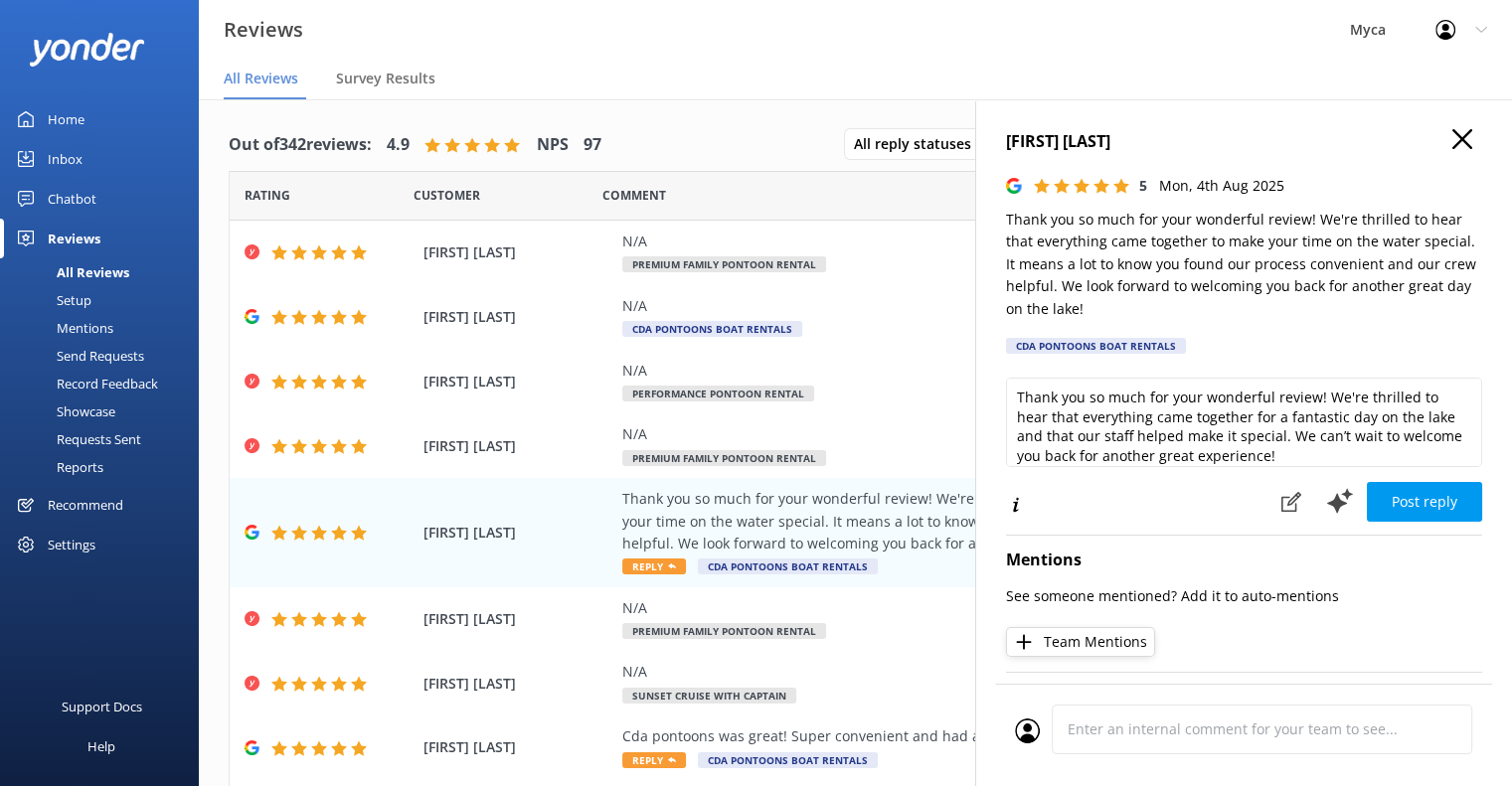scroll, scrollTop: 0, scrollLeft: 0, axis: both 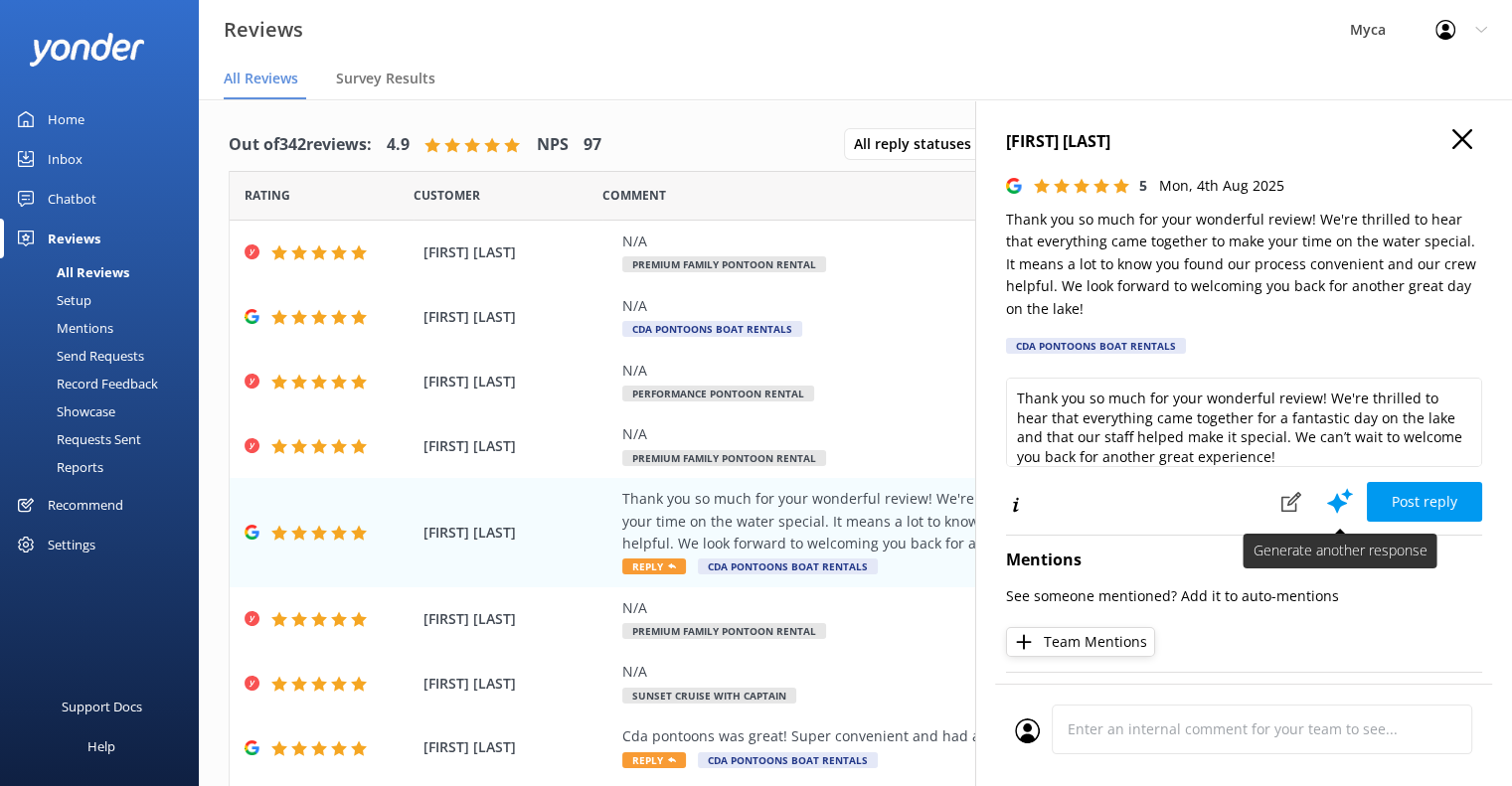 click 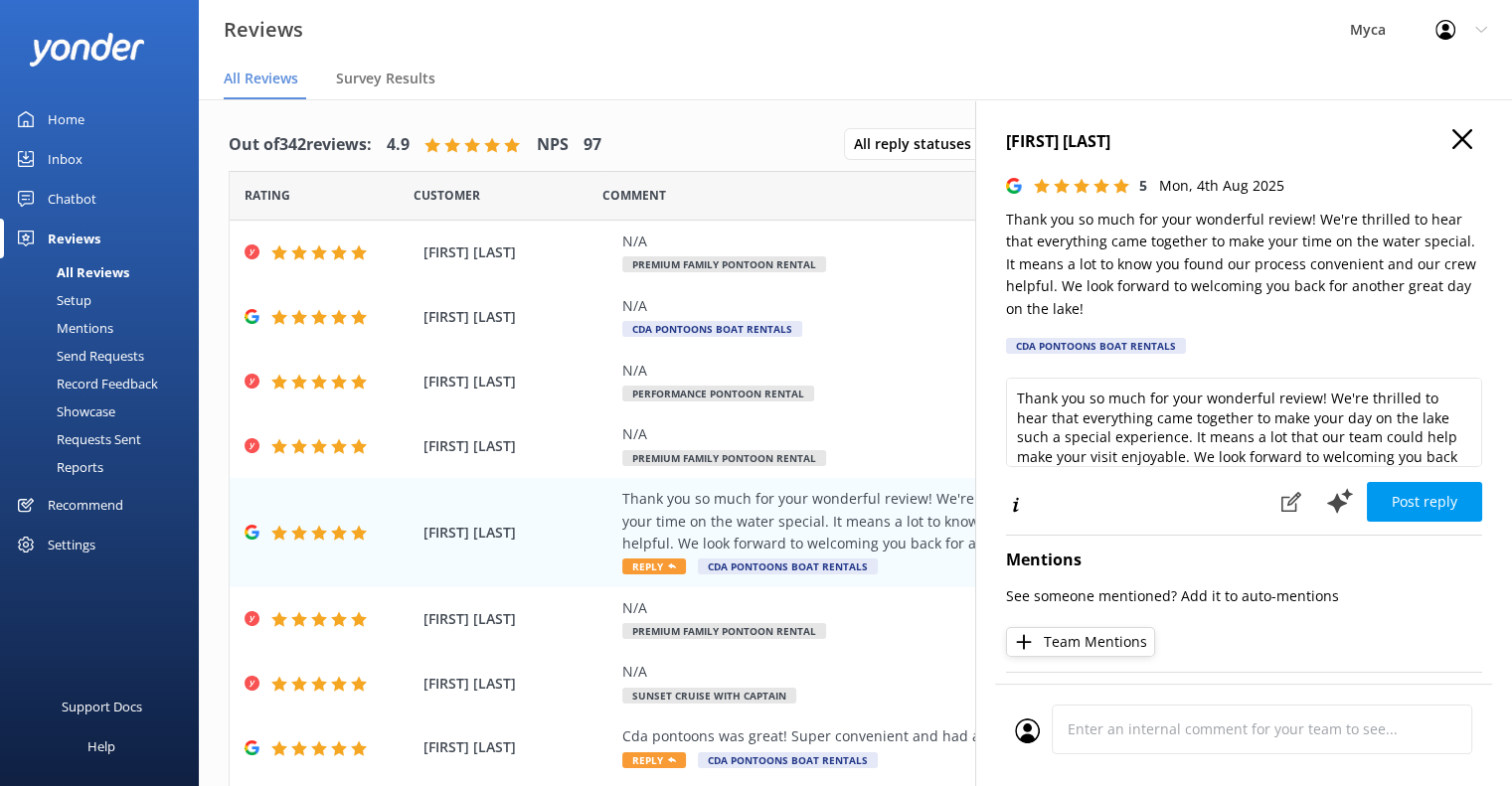 scroll, scrollTop: 29, scrollLeft: 0, axis: vertical 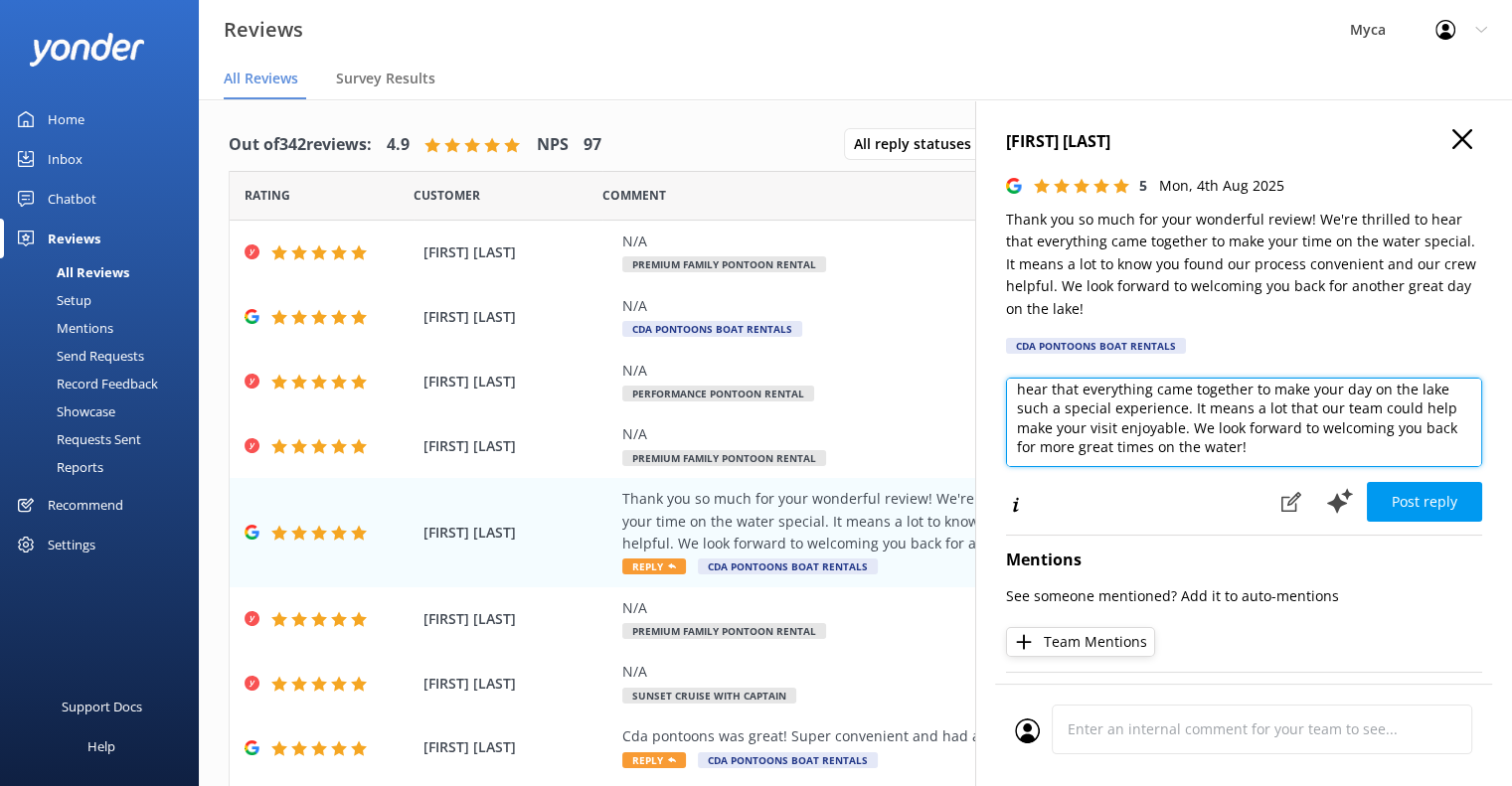 click on "Thank you so much for your wonderful review! We're thrilled to hear that everything came together to make your day on the lake such a special experience. It means a lot that our team could help make your visit enjoyable. We look forward to welcoming you back for more great times on the water!" at bounding box center [1244, 422] 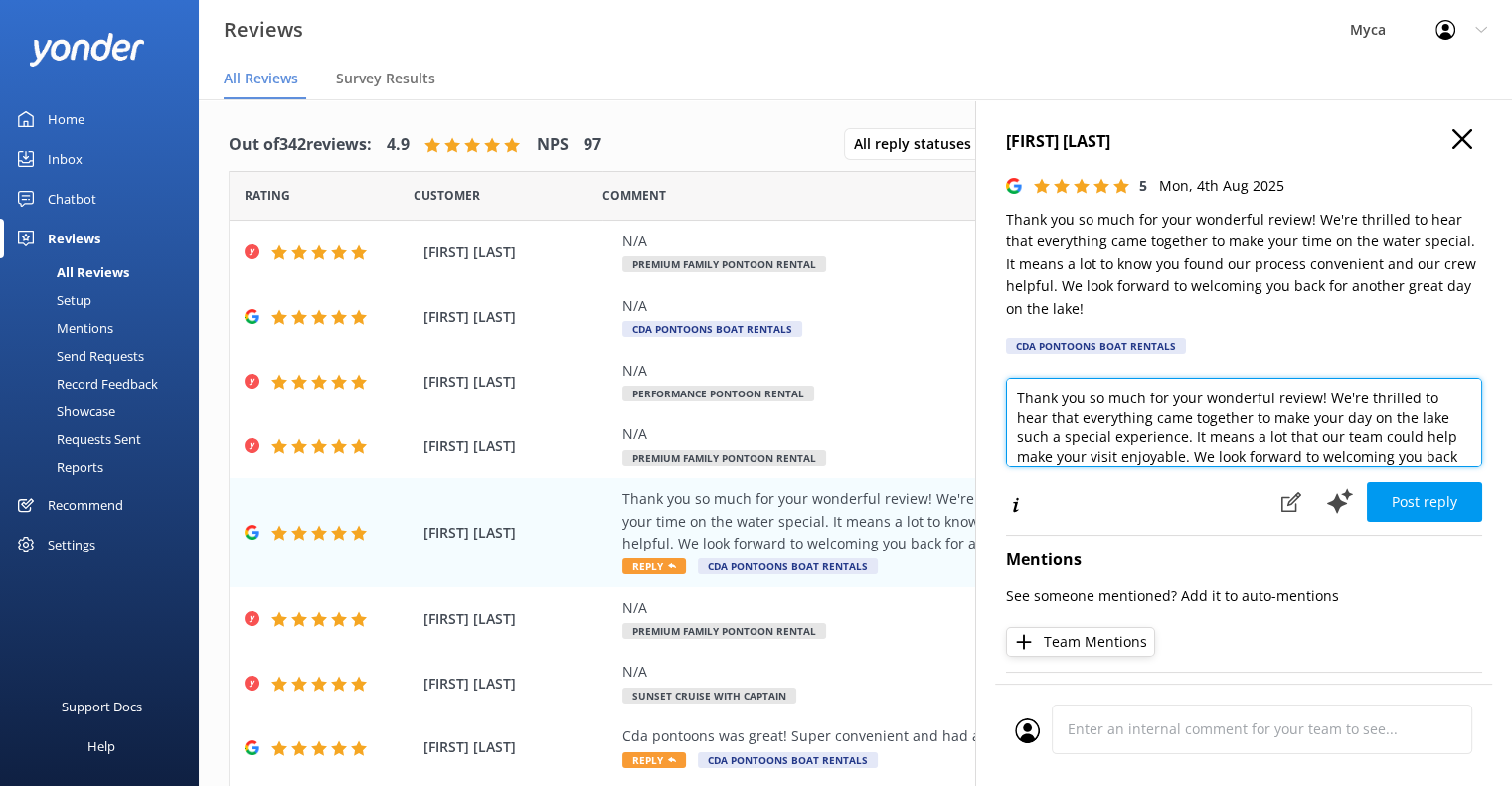 click on "Thank you so much for your wonderful review! We're thrilled to hear that everything came together to make your day on the lake such a special experience. It means a lot that our team could help make your visit enjoyable. We look forward to welcoming you back for more great times on the water!" at bounding box center [1244, 422] 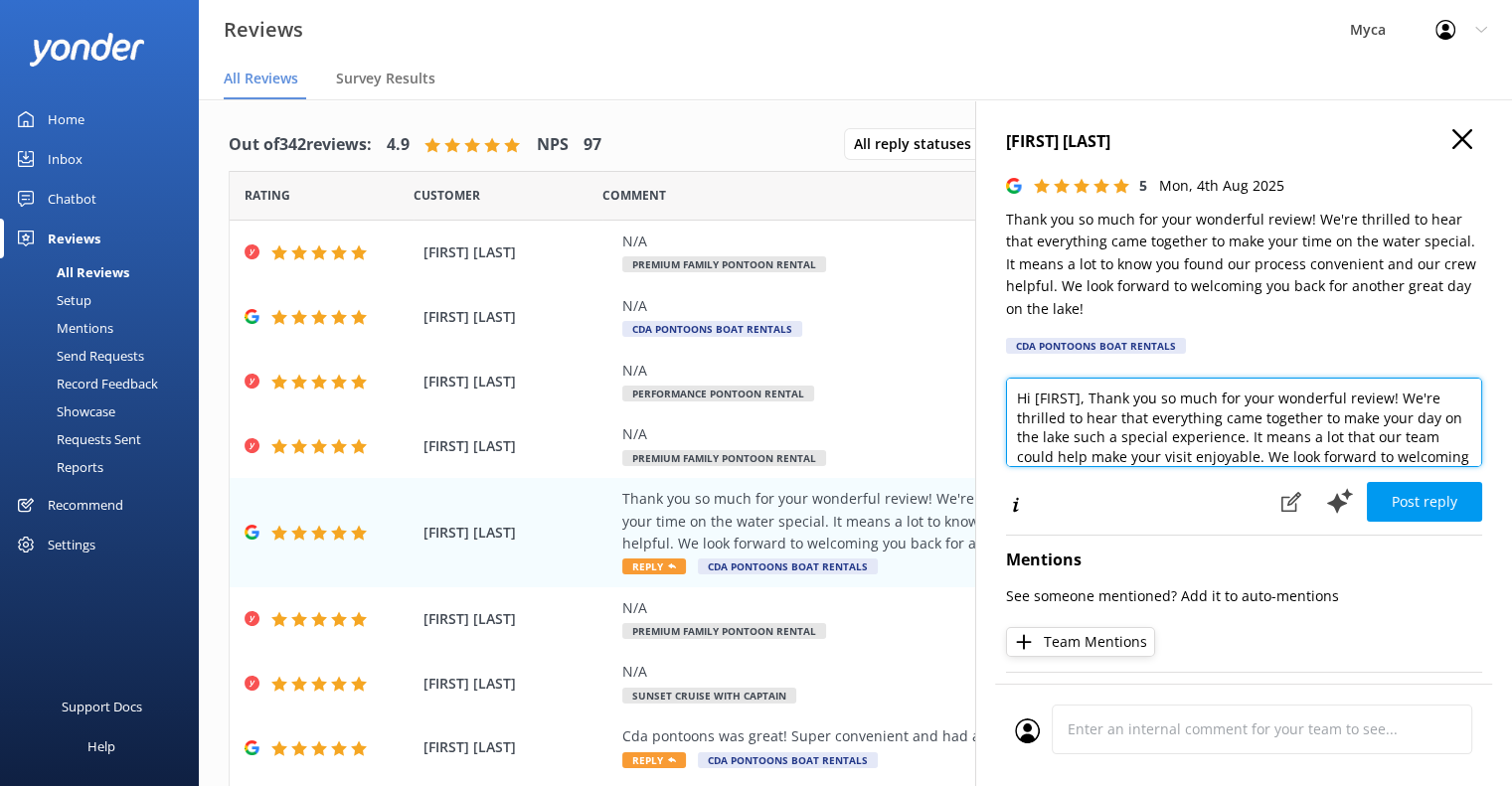 drag, startPoint x: 1384, startPoint y: 333, endPoint x: 1274, endPoint y: 328, distance: 110.11358 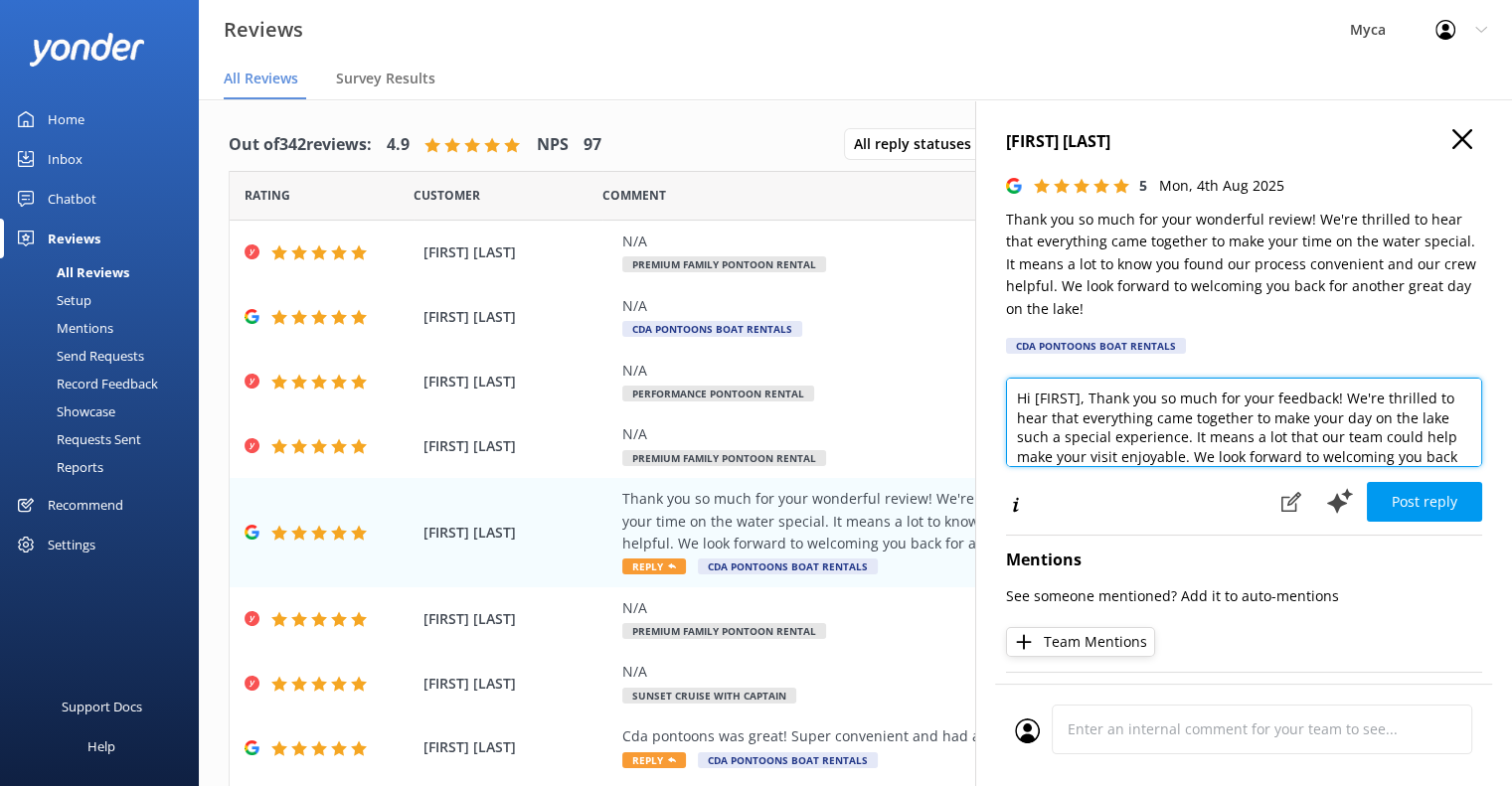 scroll, scrollTop: 29, scrollLeft: 0, axis: vertical 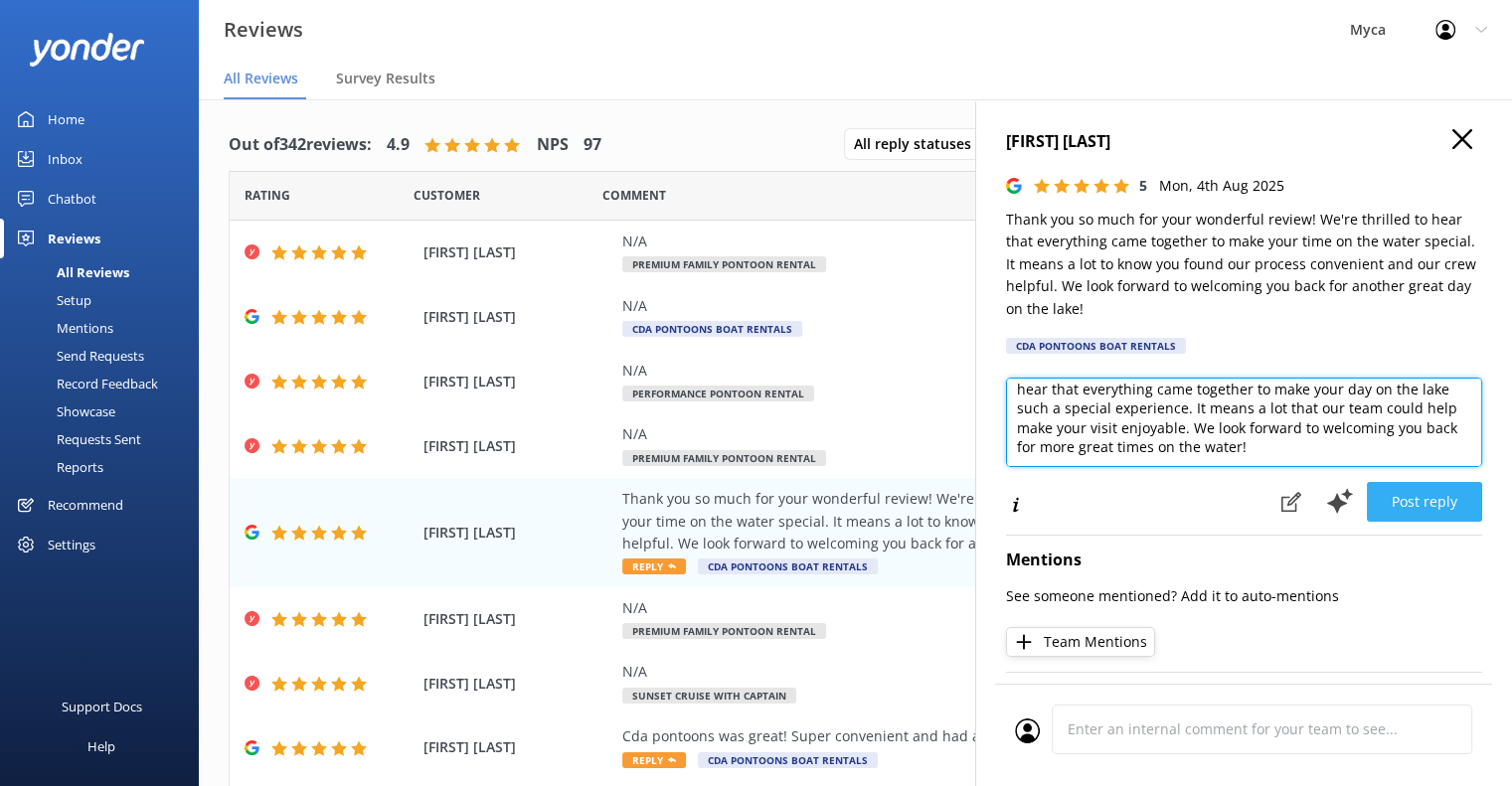 type on "Hi Darren, Thank you so much for your feedback! We're thrilled to hear that everything came together to make your day on the lake such a special experience. It means a lot that our team could help make your visit enjoyable. We look forward to welcoming you back for more great times on the water!" 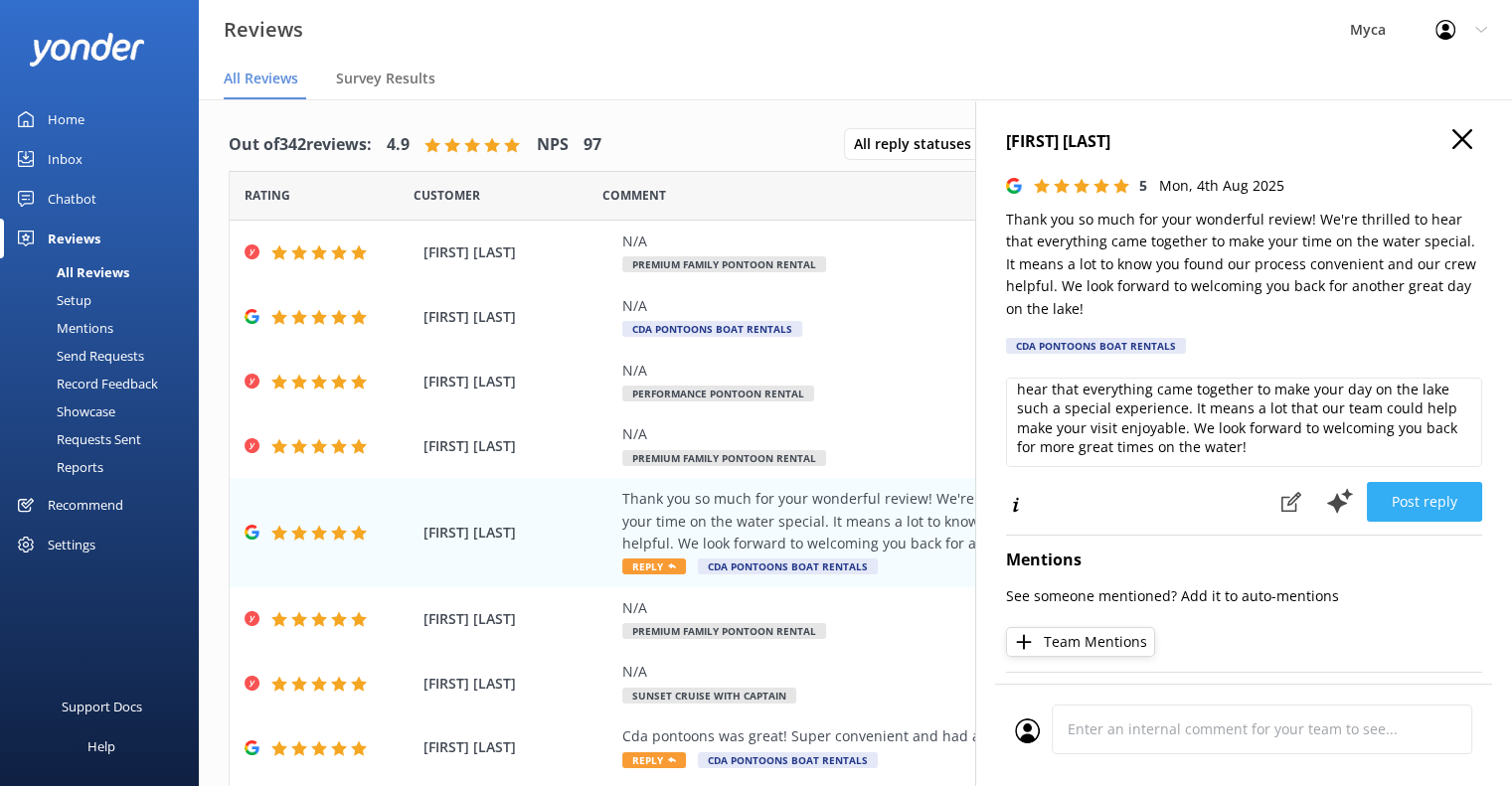 click on "Post reply" at bounding box center (1425, 502) 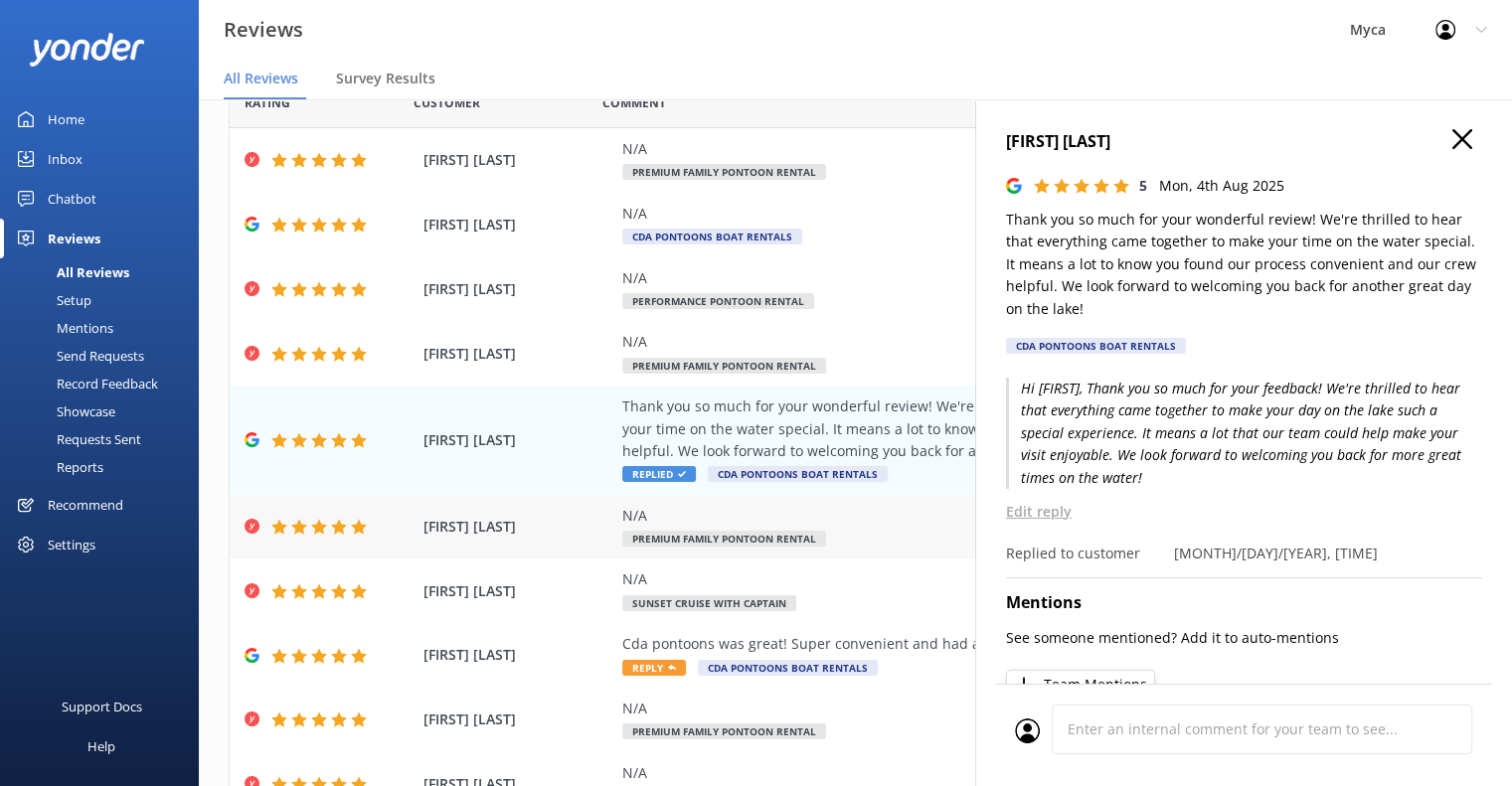 scroll, scrollTop: 143, scrollLeft: 0, axis: vertical 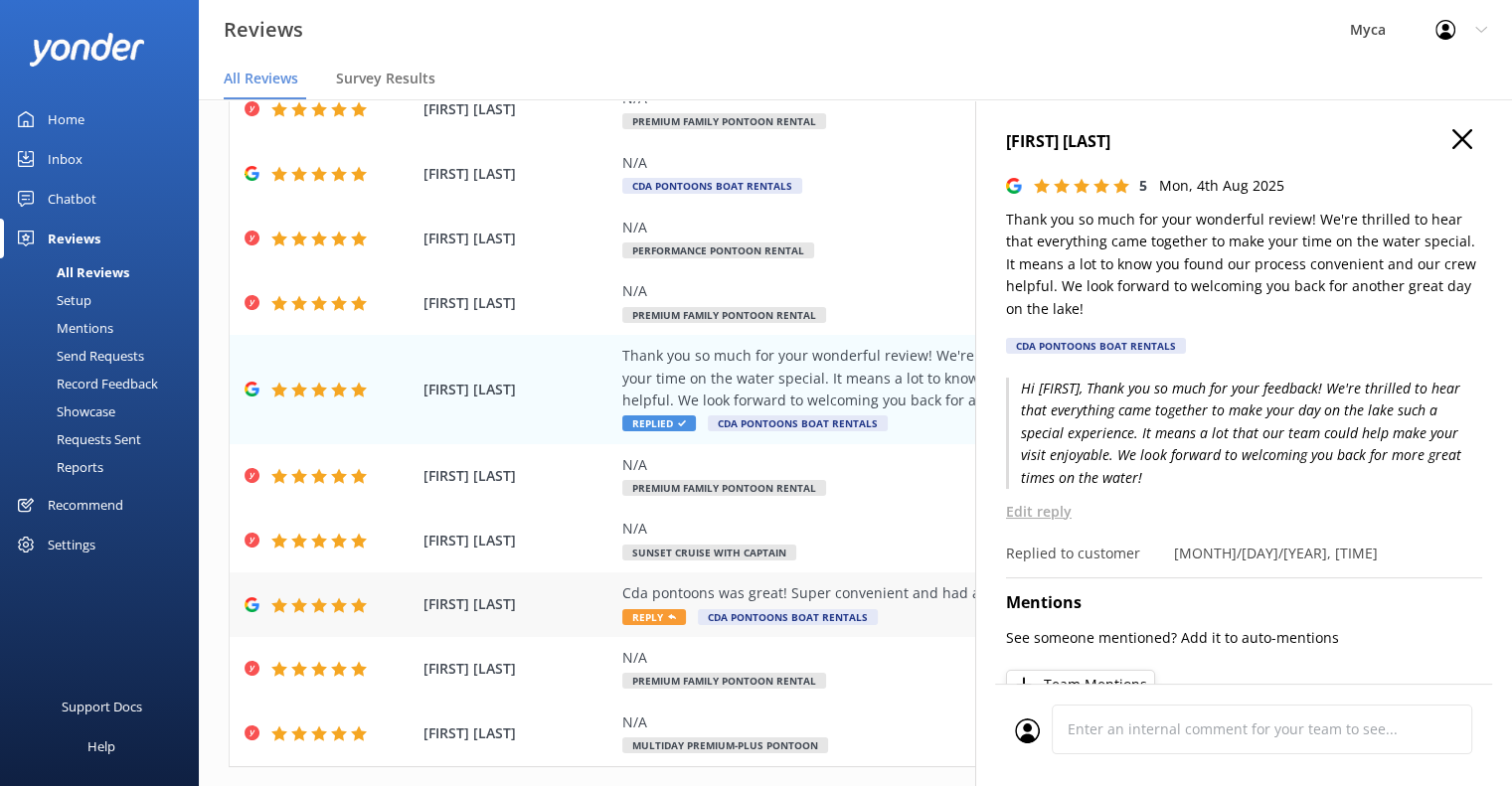 click on "Cda pontoons was great!  Super convenient and had all the lake info we needed.  We will be back!  Thank you" at bounding box center [984, 593] 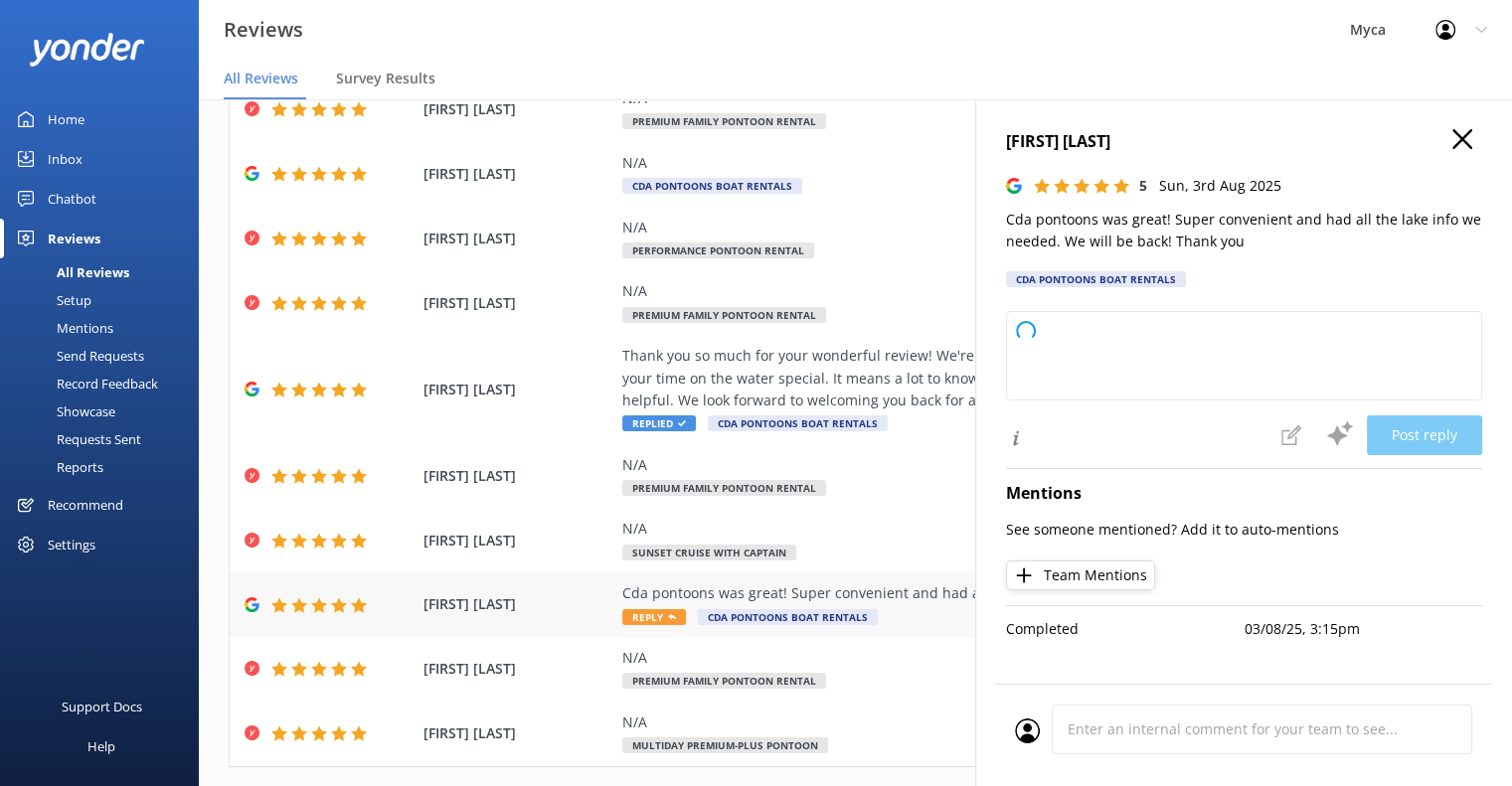 type on "Thank you so much for your wonderful review! We're thrilled to hear that everything came together to make your time on the water special. It means a lot to us that you found the experience convenient and helpful. We can’t wait to welcome you back for more great memories on the lake!" 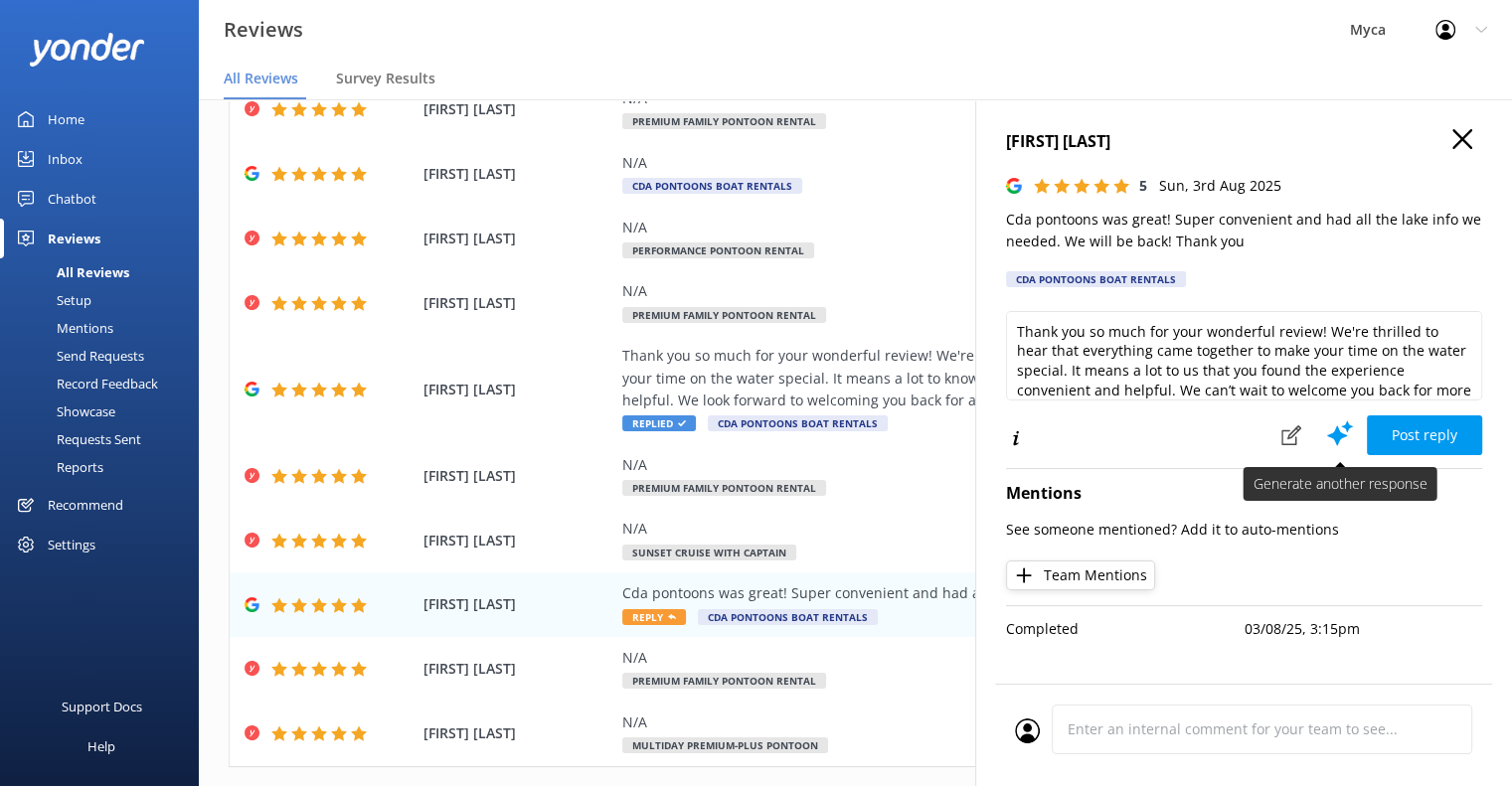 click 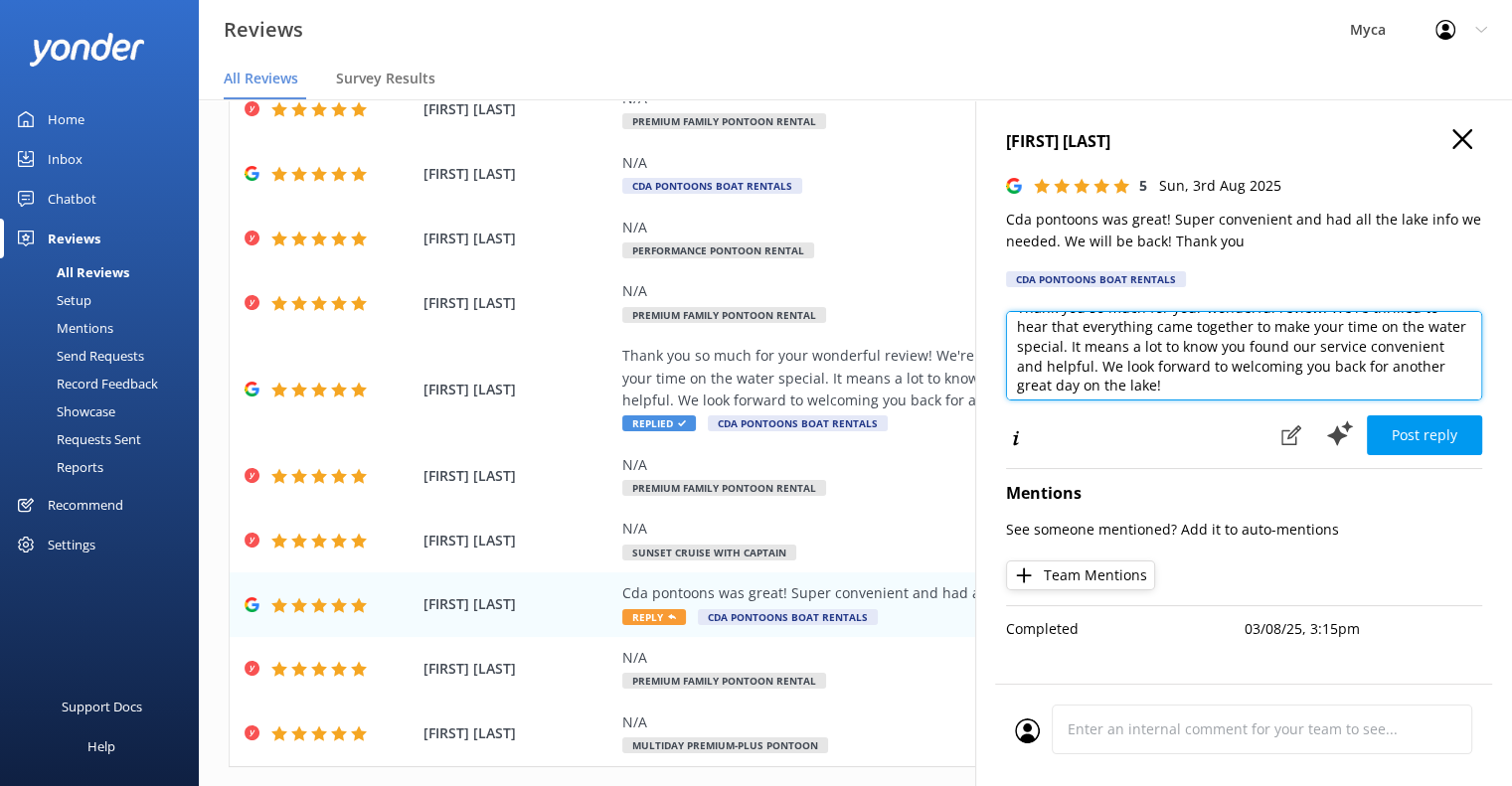 scroll, scrollTop: 29, scrollLeft: 0, axis: vertical 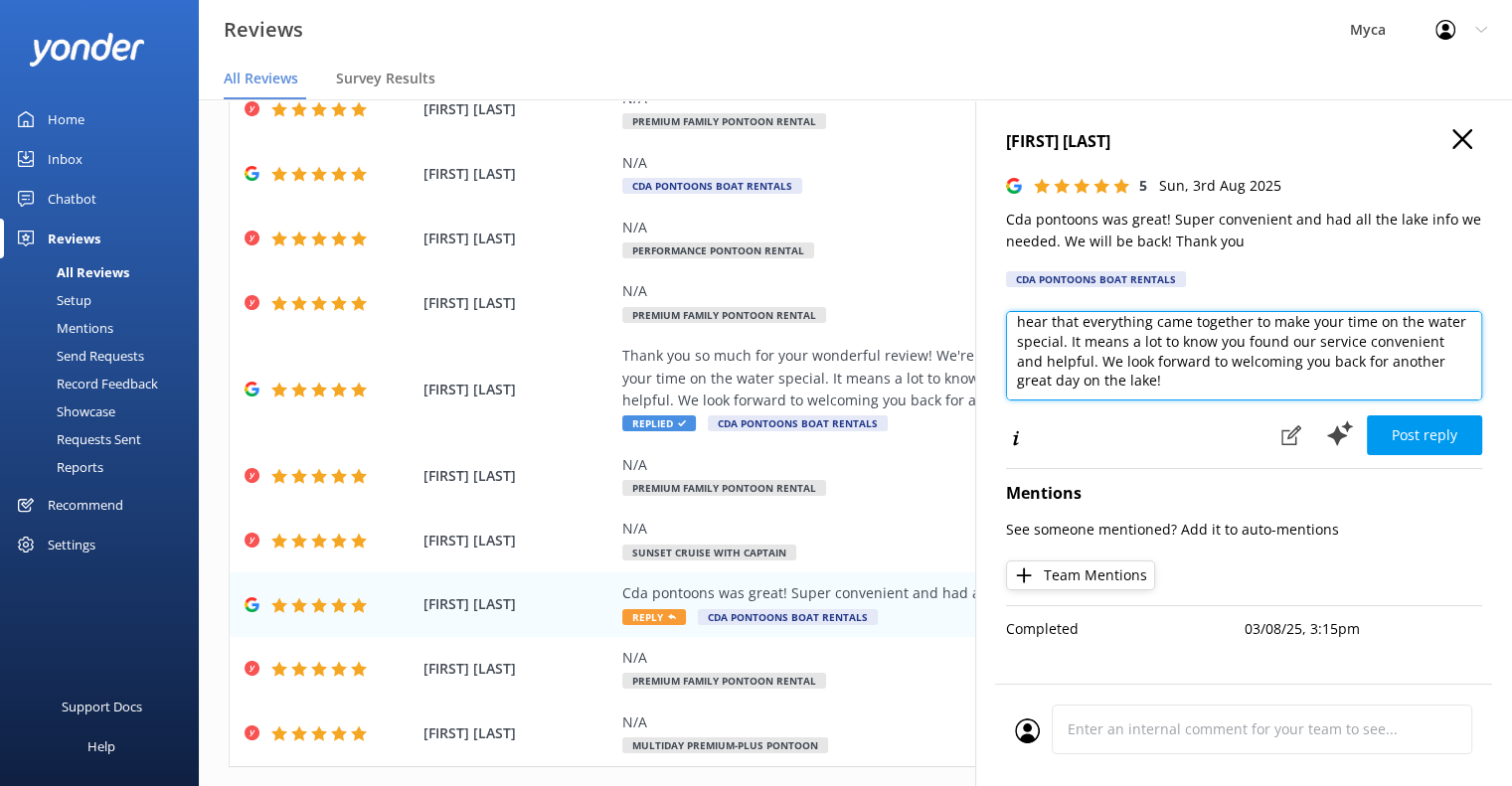 click on "Thank you so much for your wonderful review! We're thrilled to hear that everything came together to make your time on the water special. It means a lot to know you found our service convenient and helpful. We look forward to welcoming you back for another great day on the lake!" at bounding box center [1244, 356] 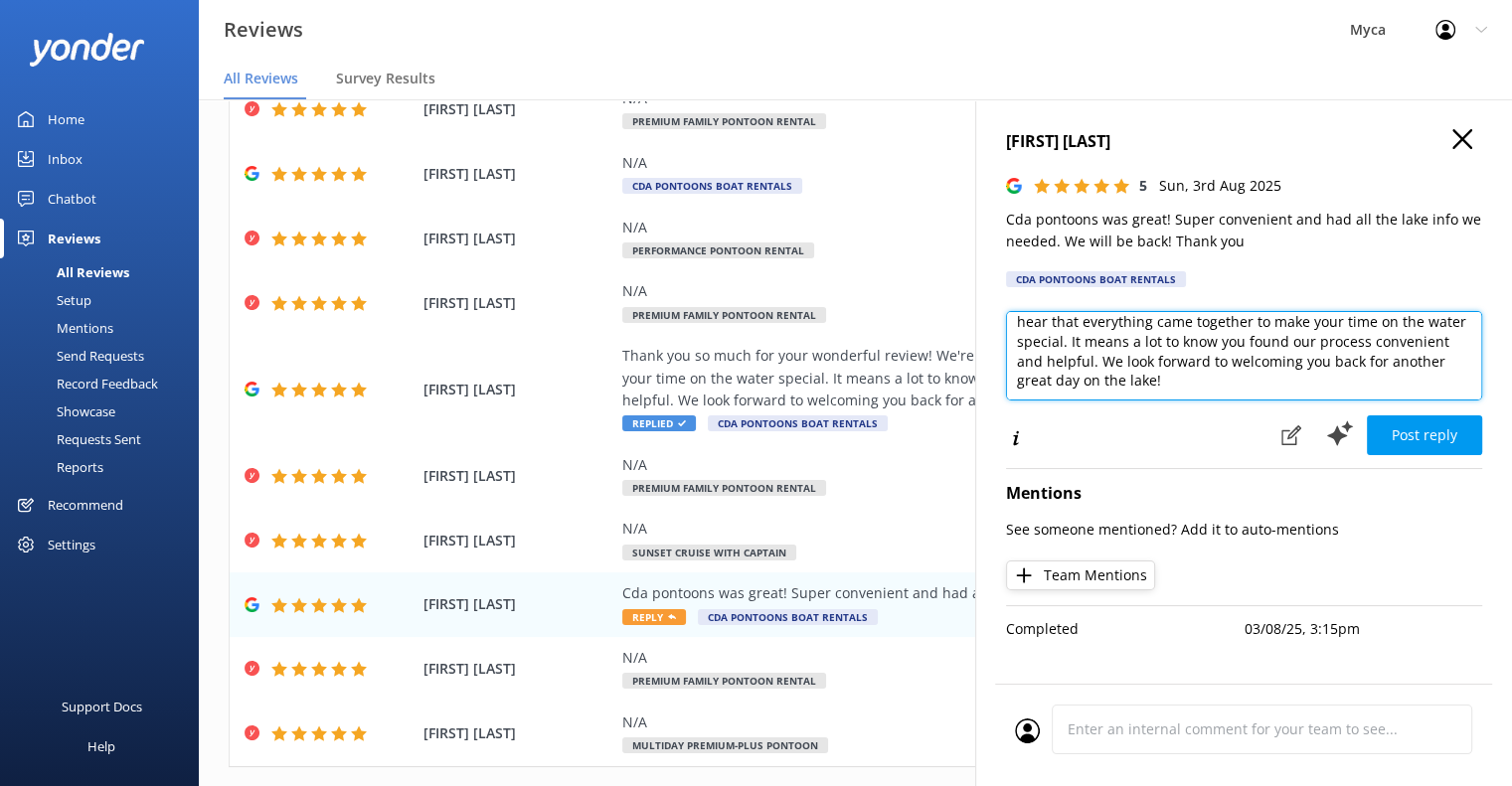 click on "Thank you so much for your wonderful review! We're thrilled to hear that everything came together to make your time on the water special. It means a lot to know you found our process convenient and helpful. We look forward to welcoming you back for another great day on the lake!" at bounding box center (1244, 356) 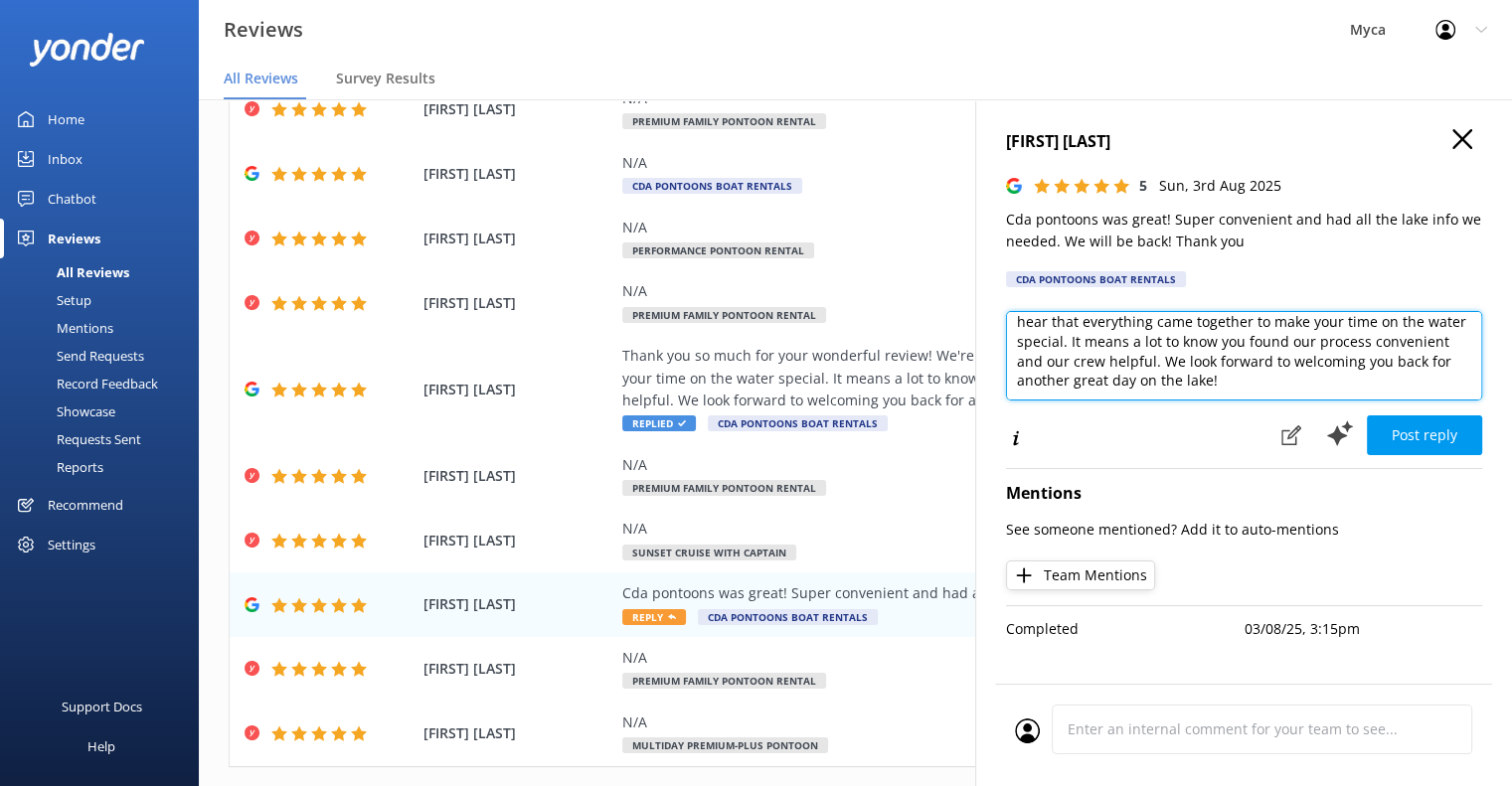 drag, startPoint x: 1217, startPoint y: 375, endPoint x: 1161, endPoint y: 361, distance: 57.72348 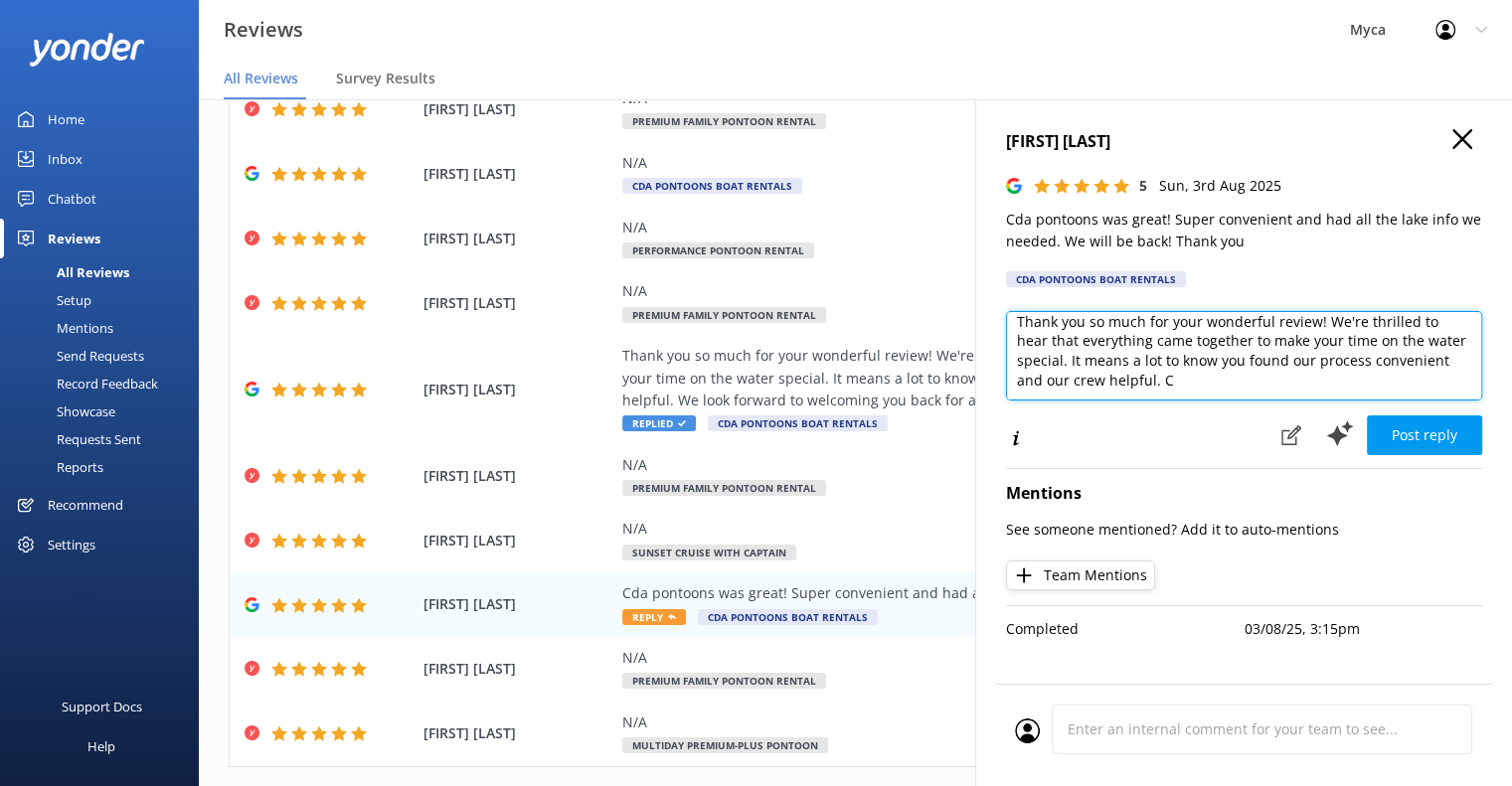 scroll, scrollTop: 9, scrollLeft: 0, axis: vertical 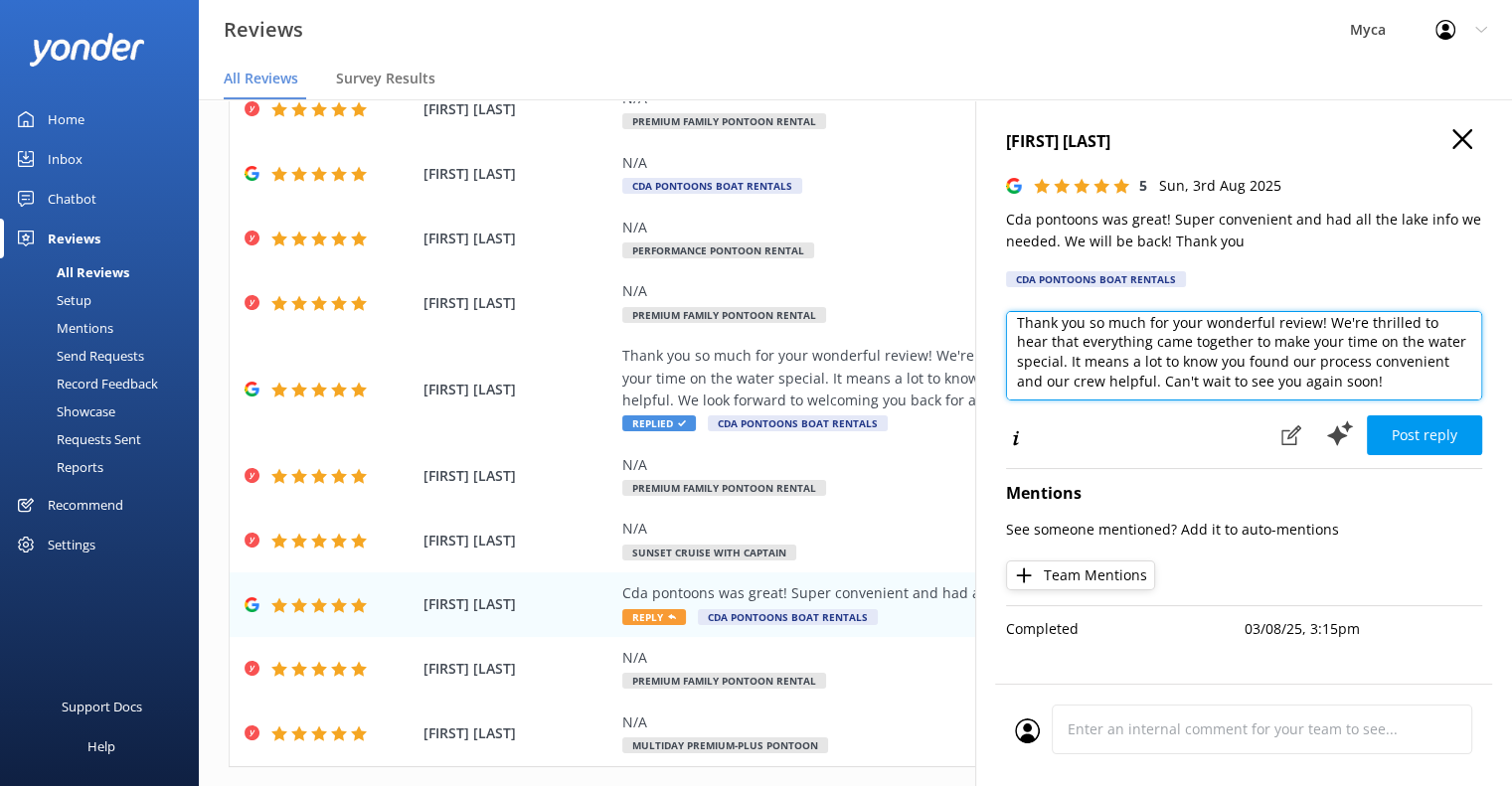 click on "Thank you so much for your wonderful review! We're thrilled to hear that everything came together to make your time on the water special. It means a lot to know you found our process convenient and our crew helpful. Can't wait to see you again soon!" at bounding box center (1244, 356) 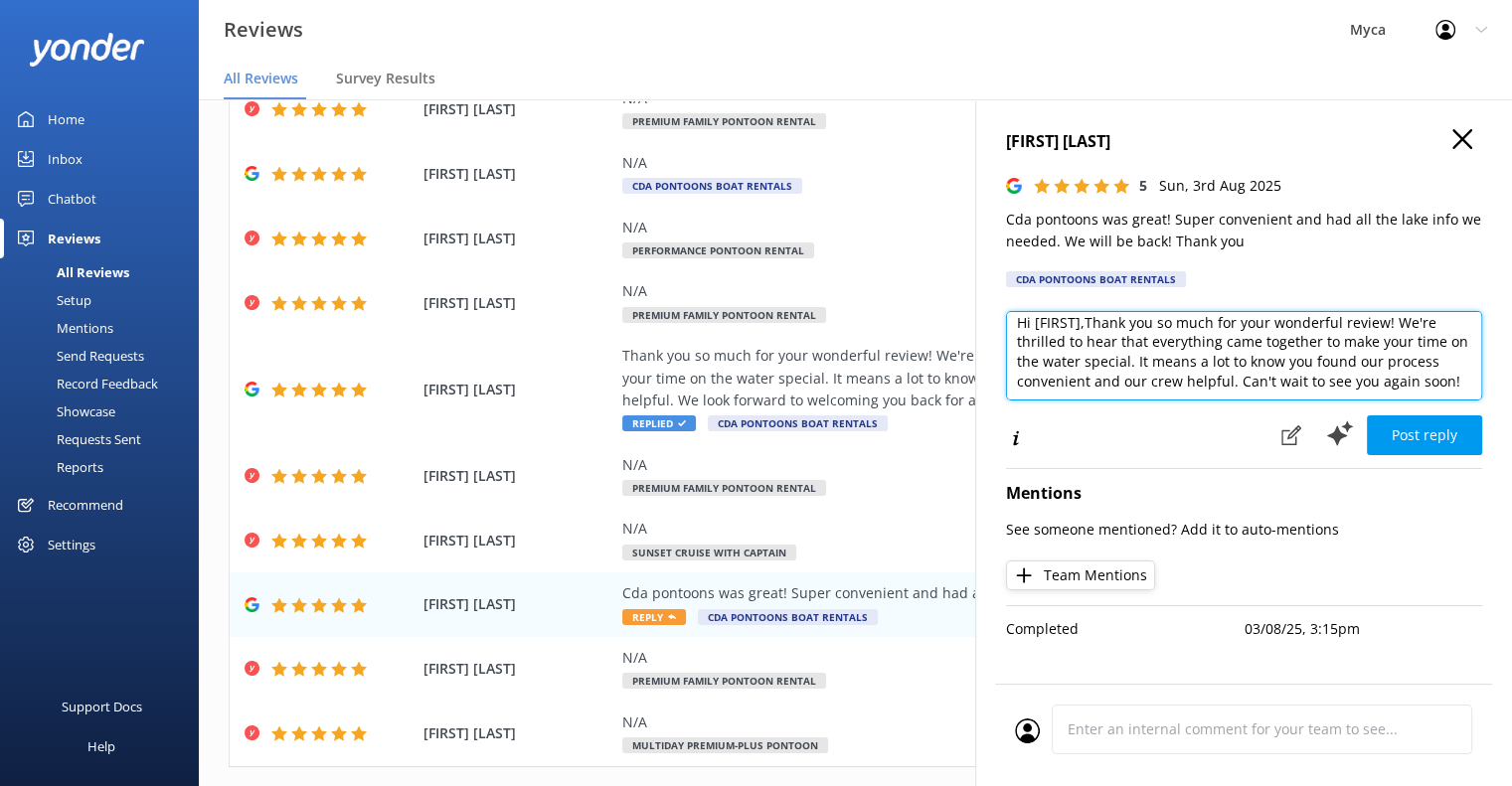 type on "Hi Darrell, Thank you so much for your wonderful review! We're thrilled to hear that everything came together to make your time on the water special. It means a lot to know you found our process convenient and our crew helpful. Can't wait to see you again soon!" 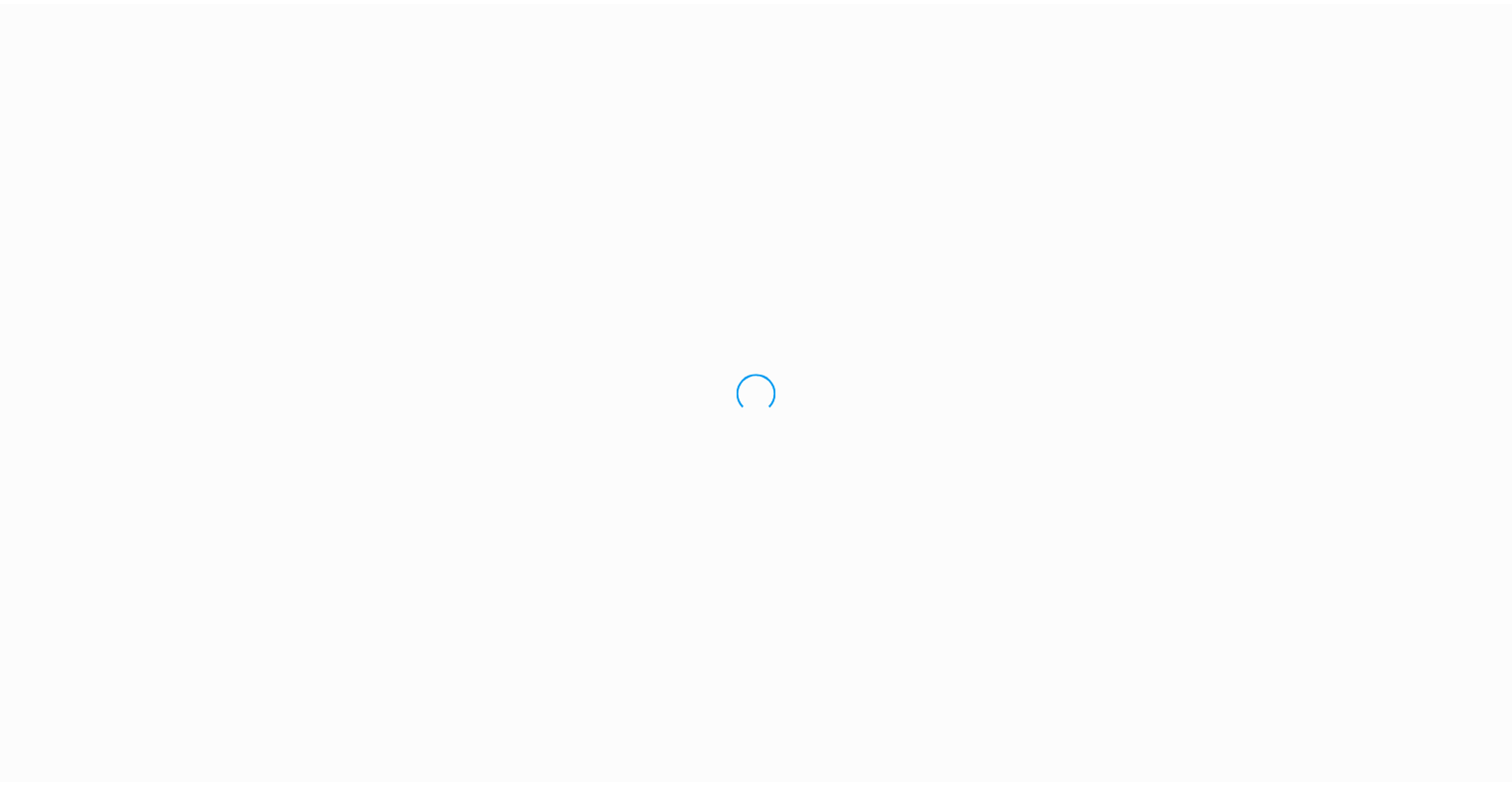 scroll, scrollTop: 0, scrollLeft: 0, axis: both 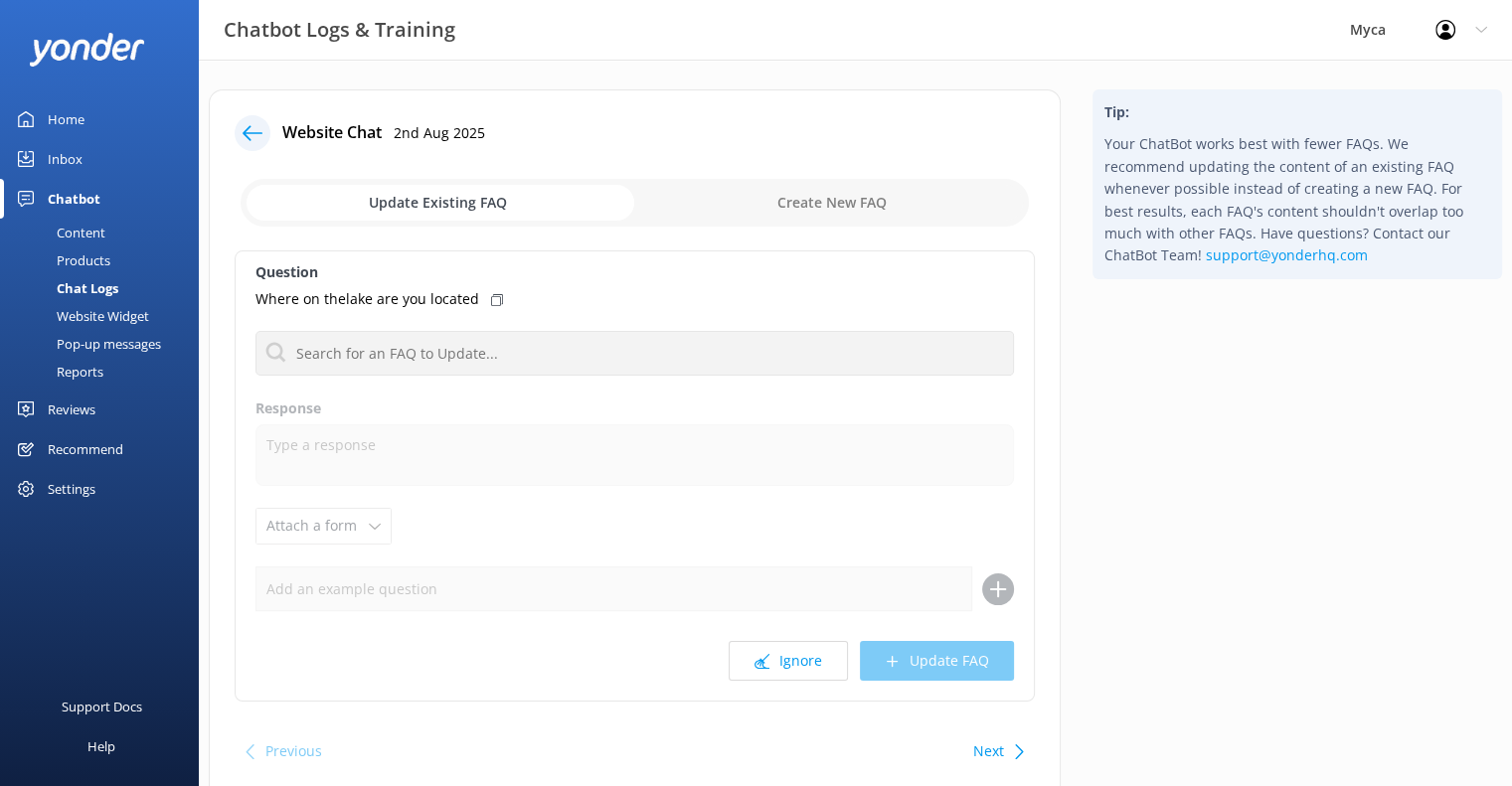 click on "Content" at bounding box center [59, 233] 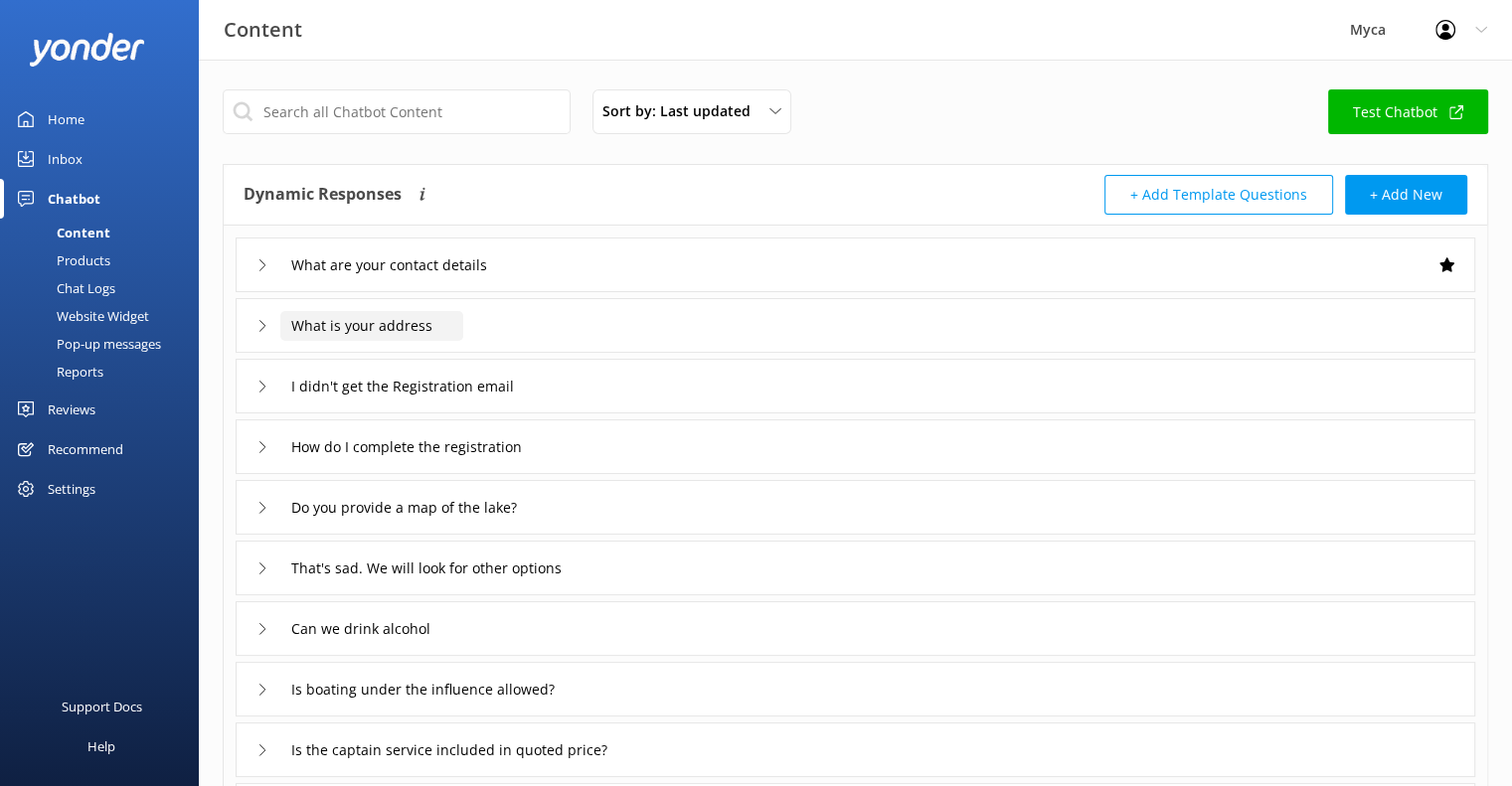 click on "What is your address" at bounding box center (408, 265) 